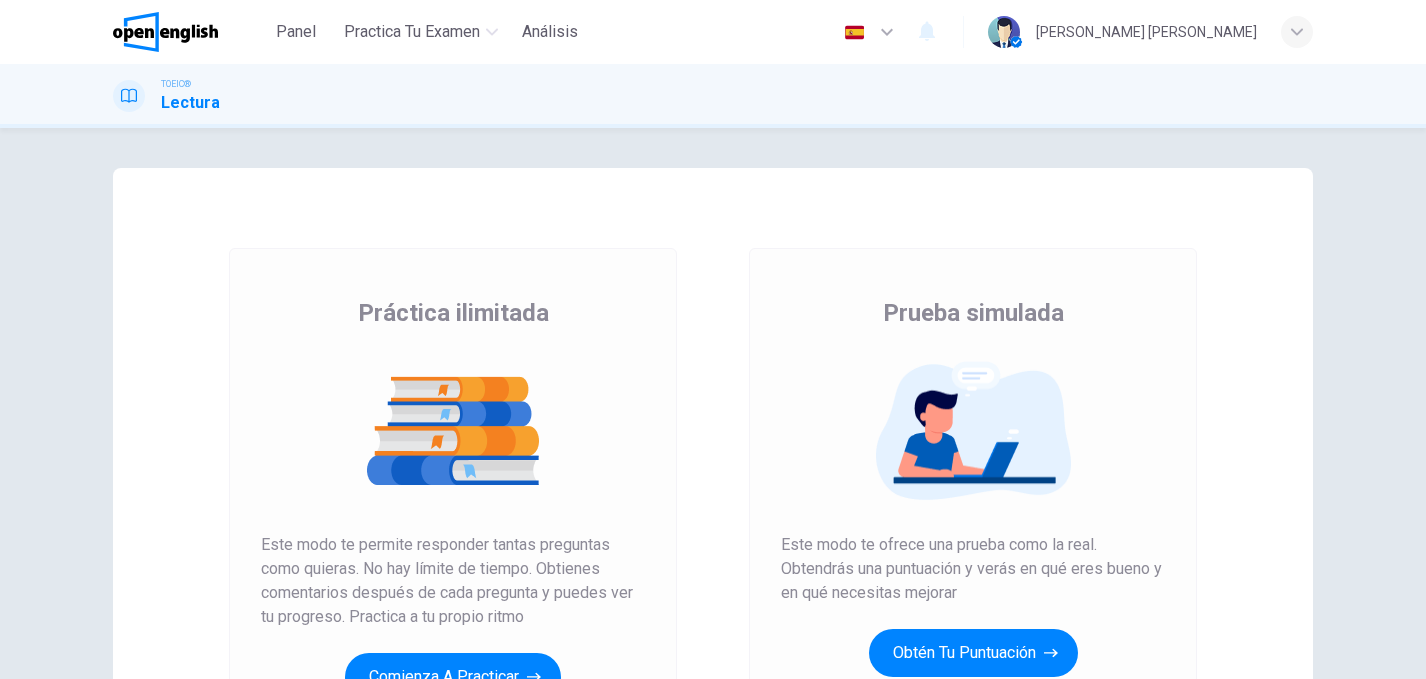 scroll, scrollTop: 0, scrollLeft: 0, axis: both 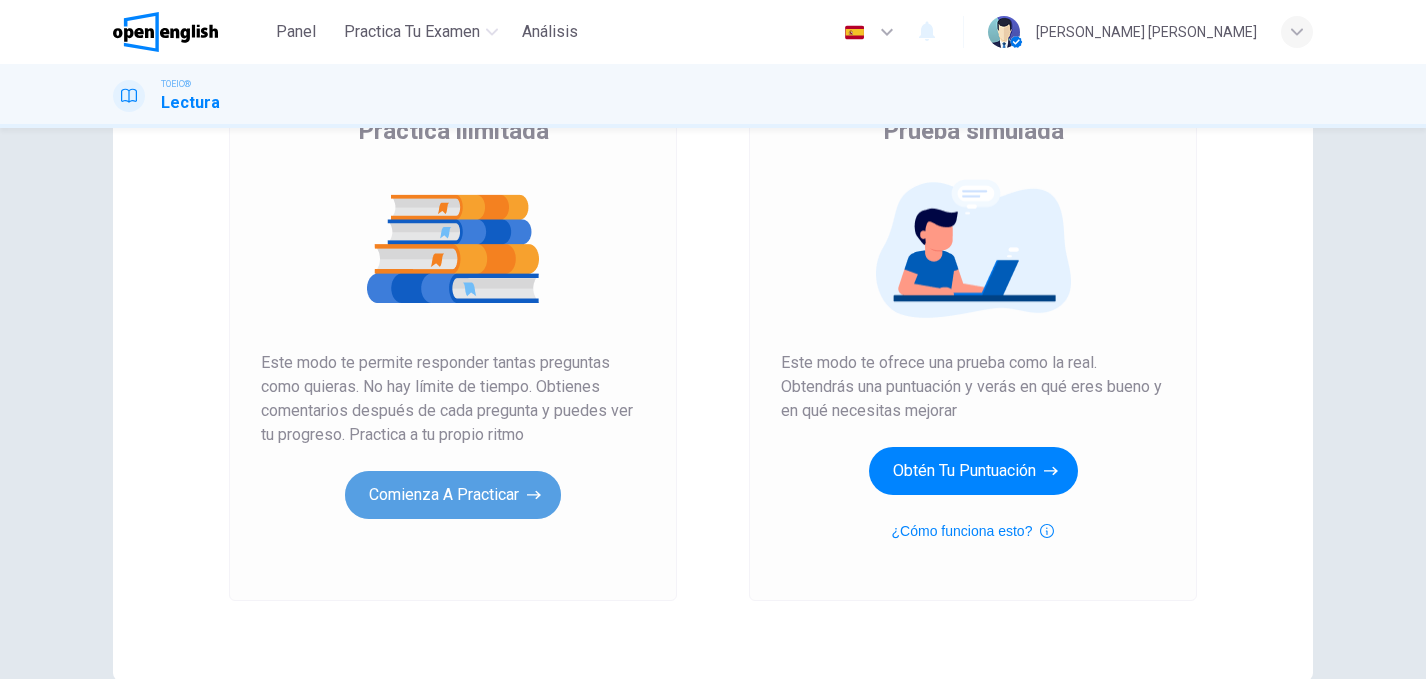 click on "Comienza a practicar" at bounding box center (453, 495) 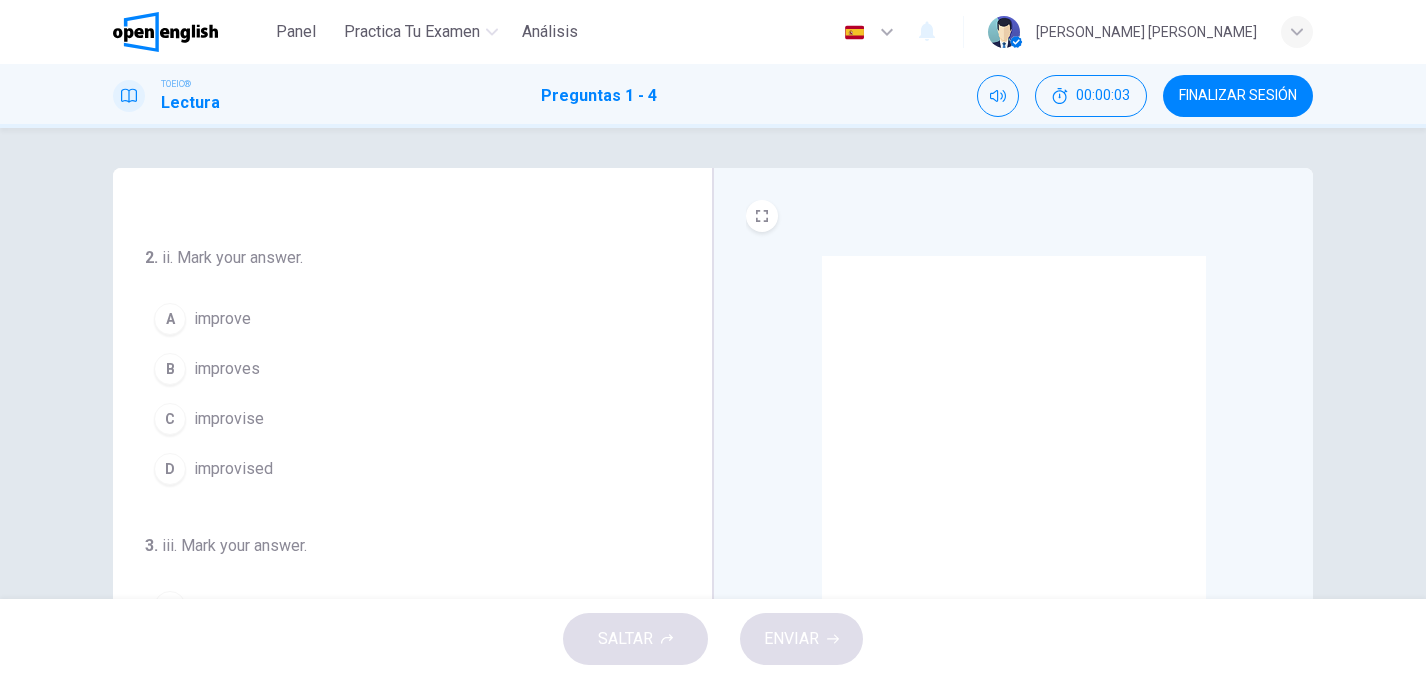 scroll, scrollTop: 272, scrollLeft: 0, axis: vertical 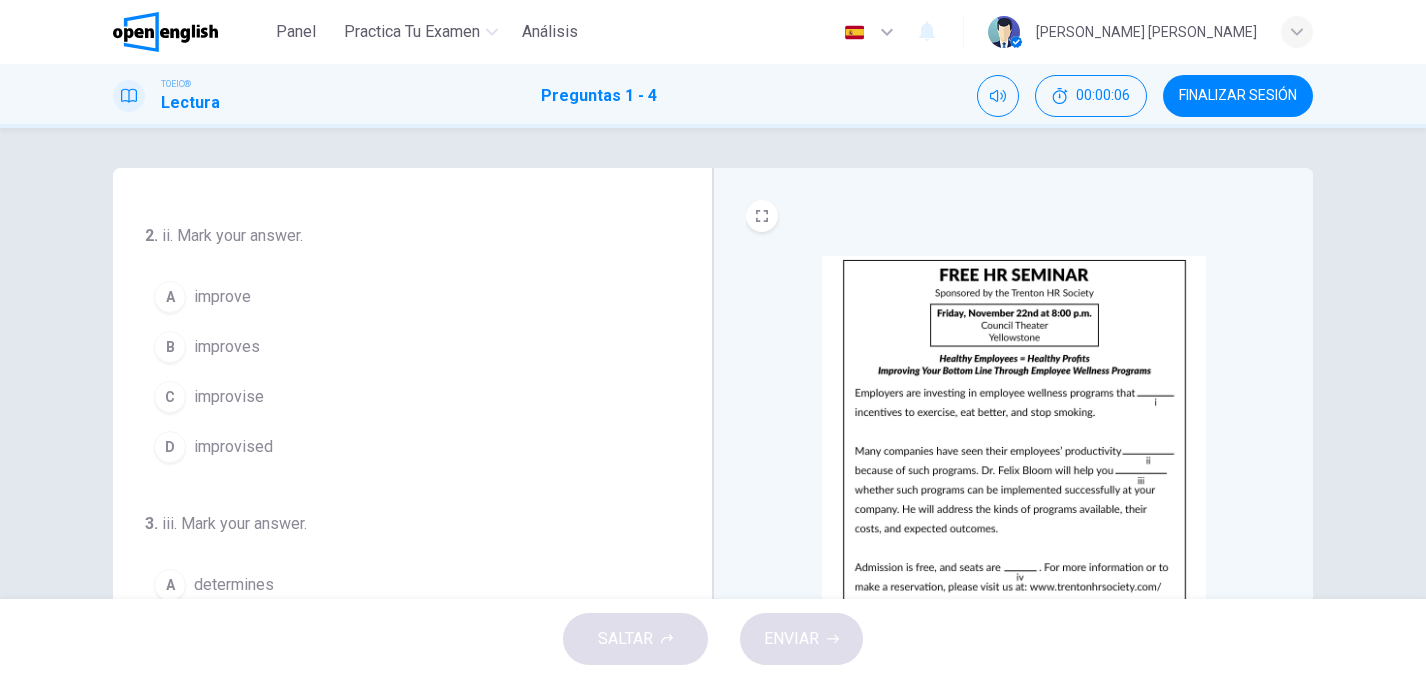 click at bounding box center (1014, 430) 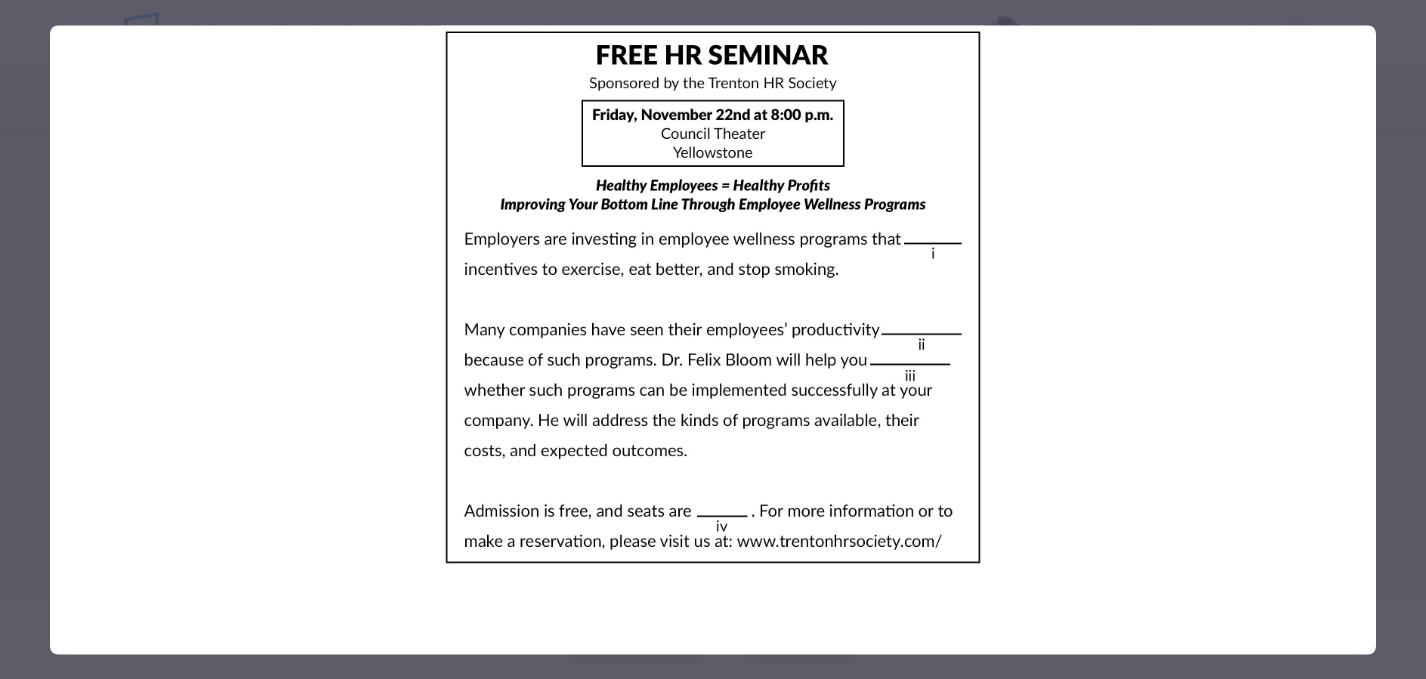 click at bounding box center (713, 297) 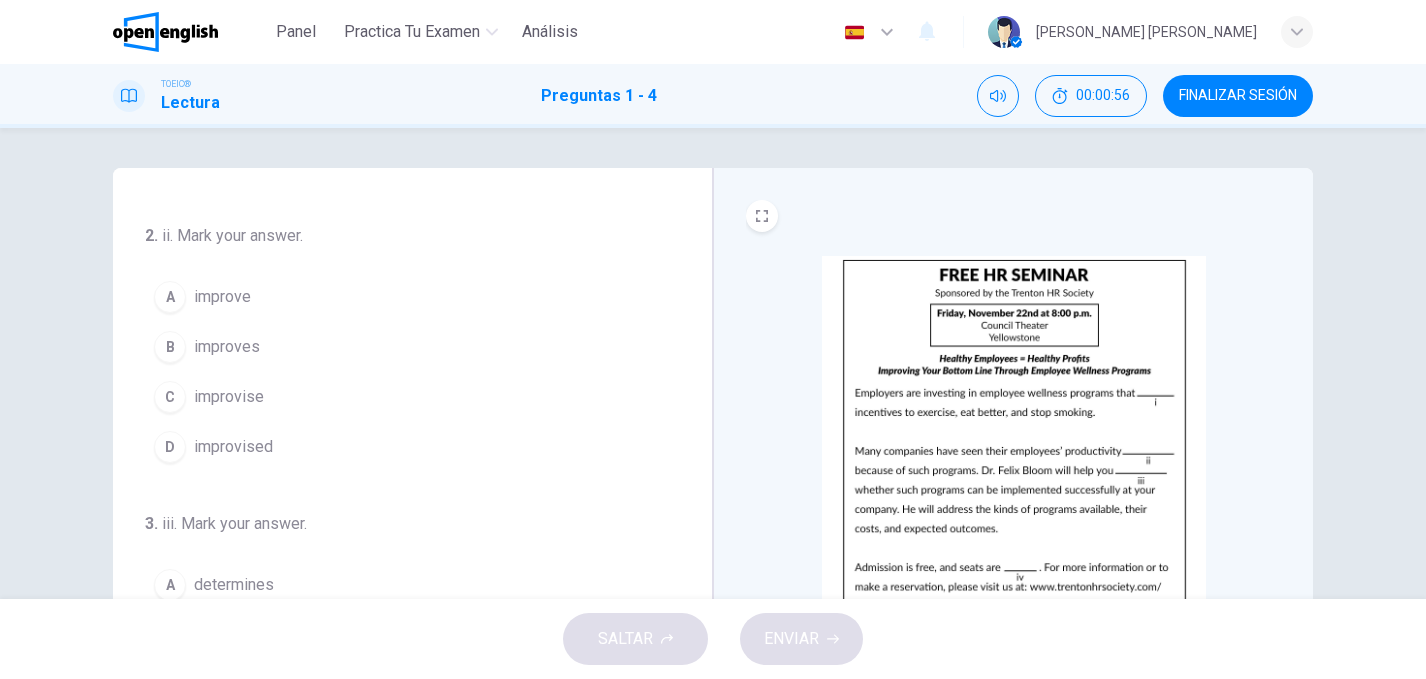 click on "B" at bounding box center (170, 347) 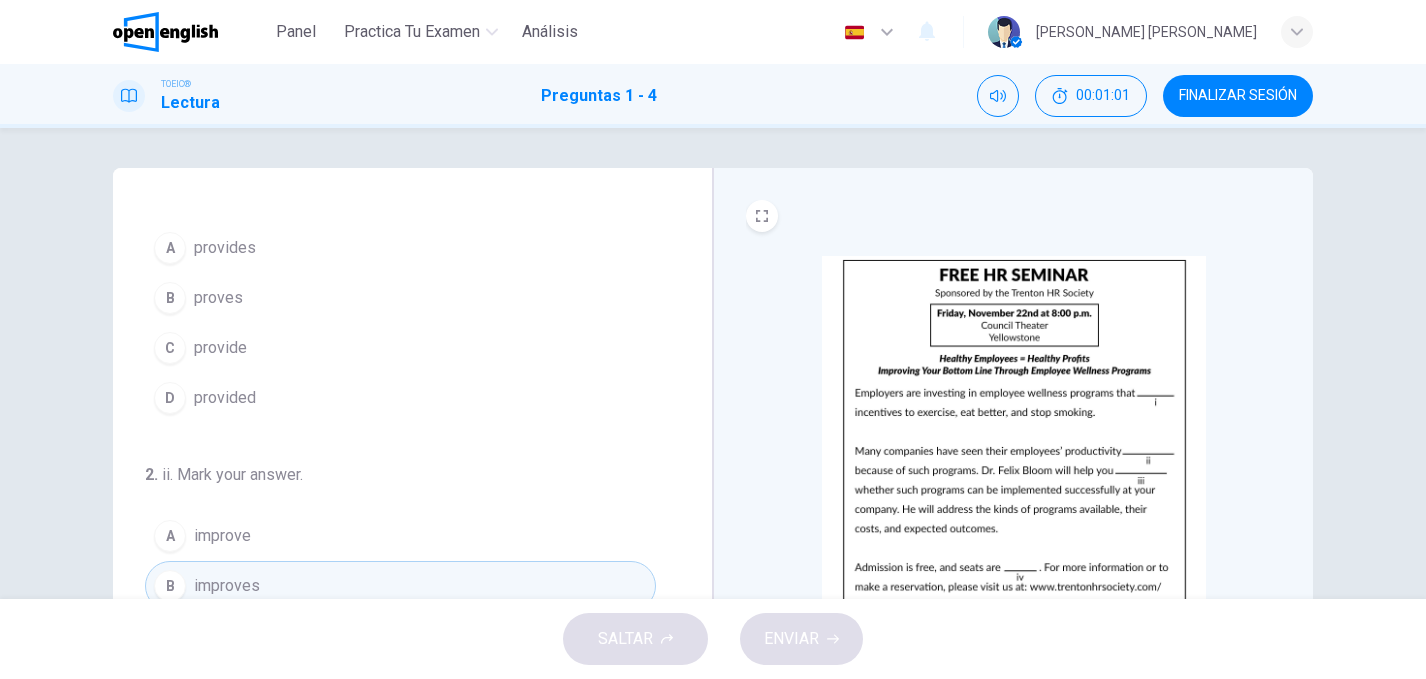 scroll, scrollTop: 0, scrollLeft: 0, axis: both 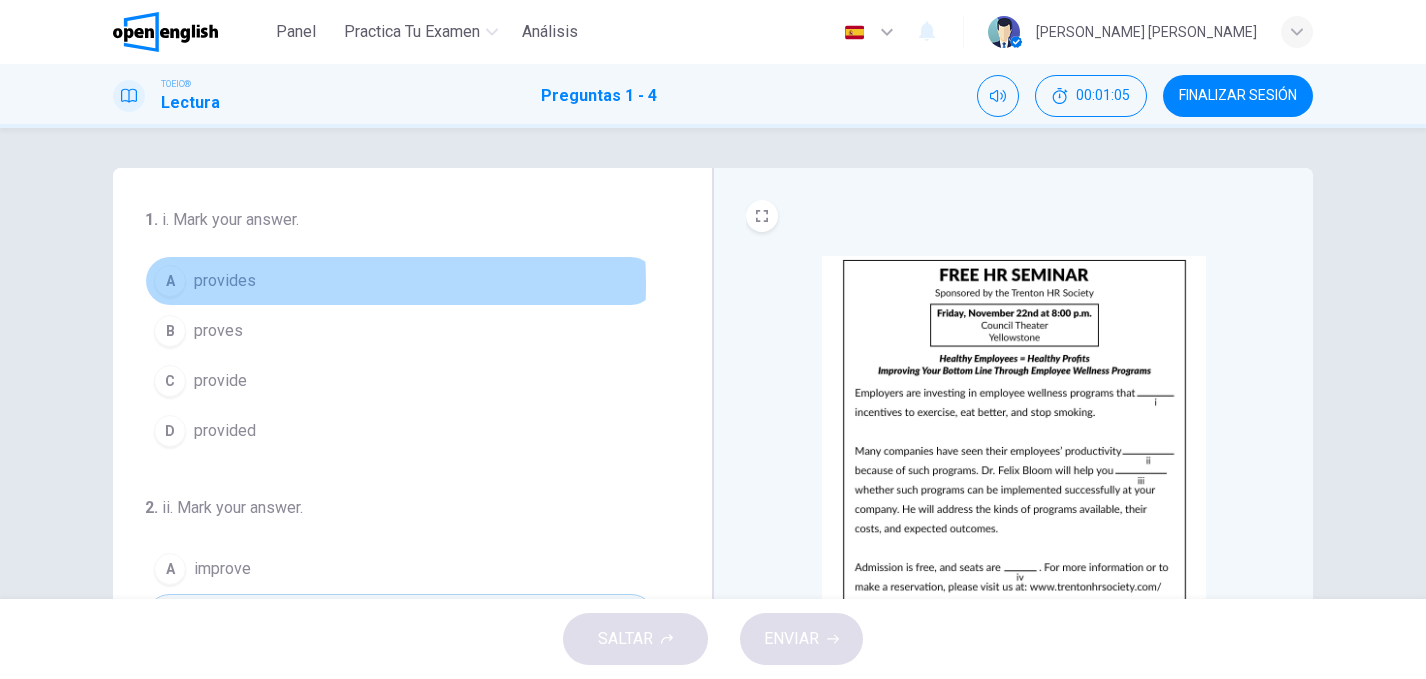 click on "A" at bounding box center (170, 281) 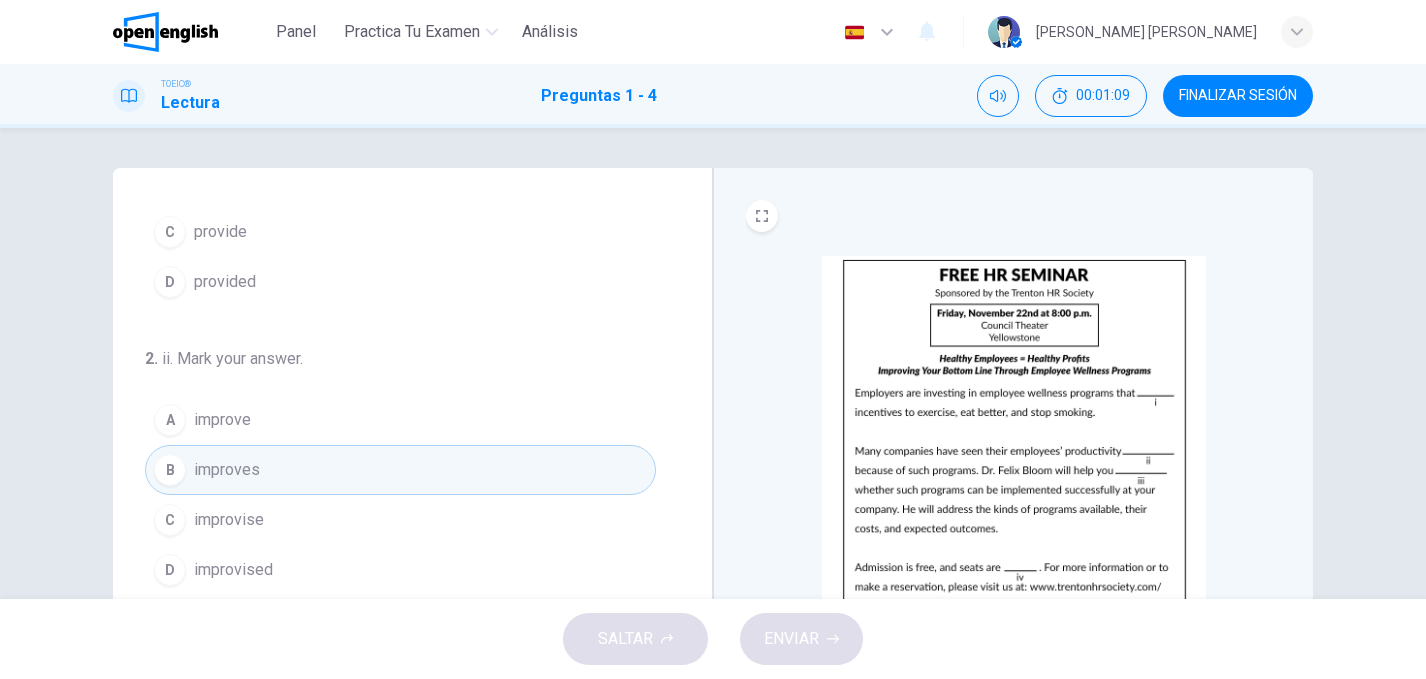 scroll, scrollTop: 151, scrollLeft: 0, axis: vertical 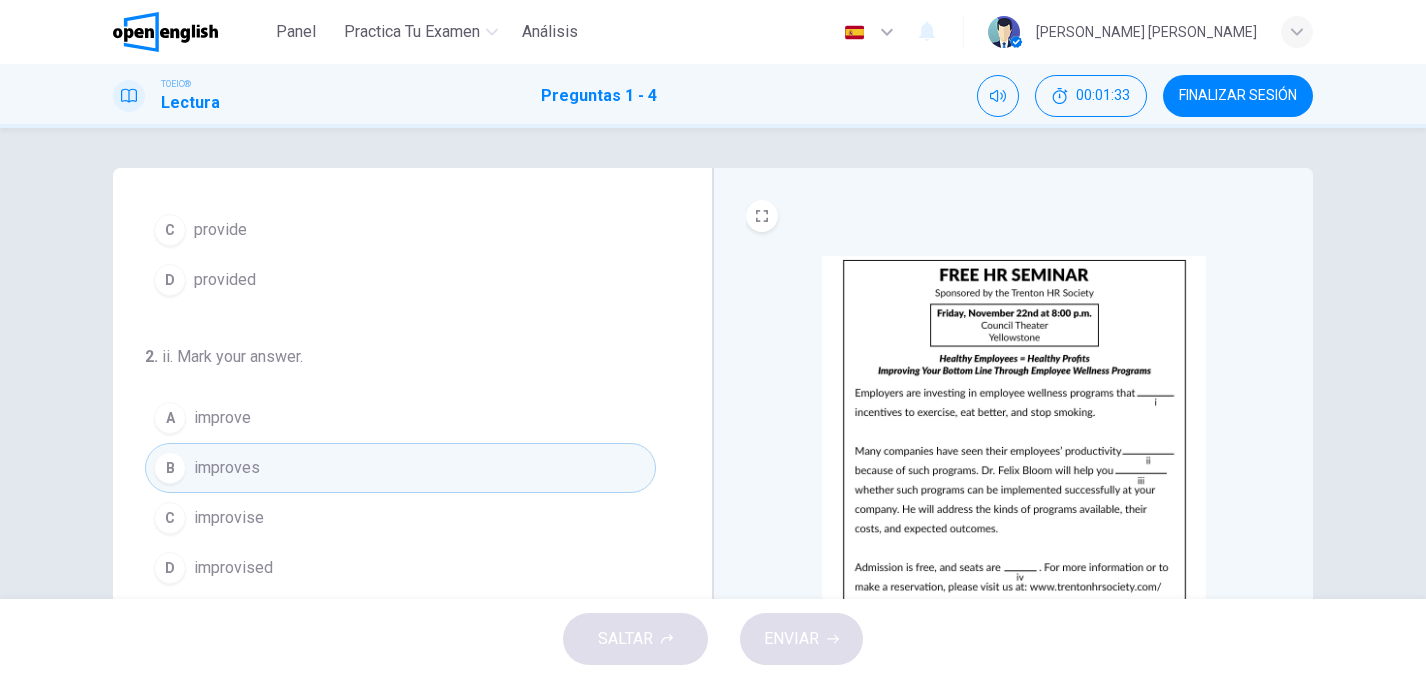 click on "D" at bounding box center (170, 568) 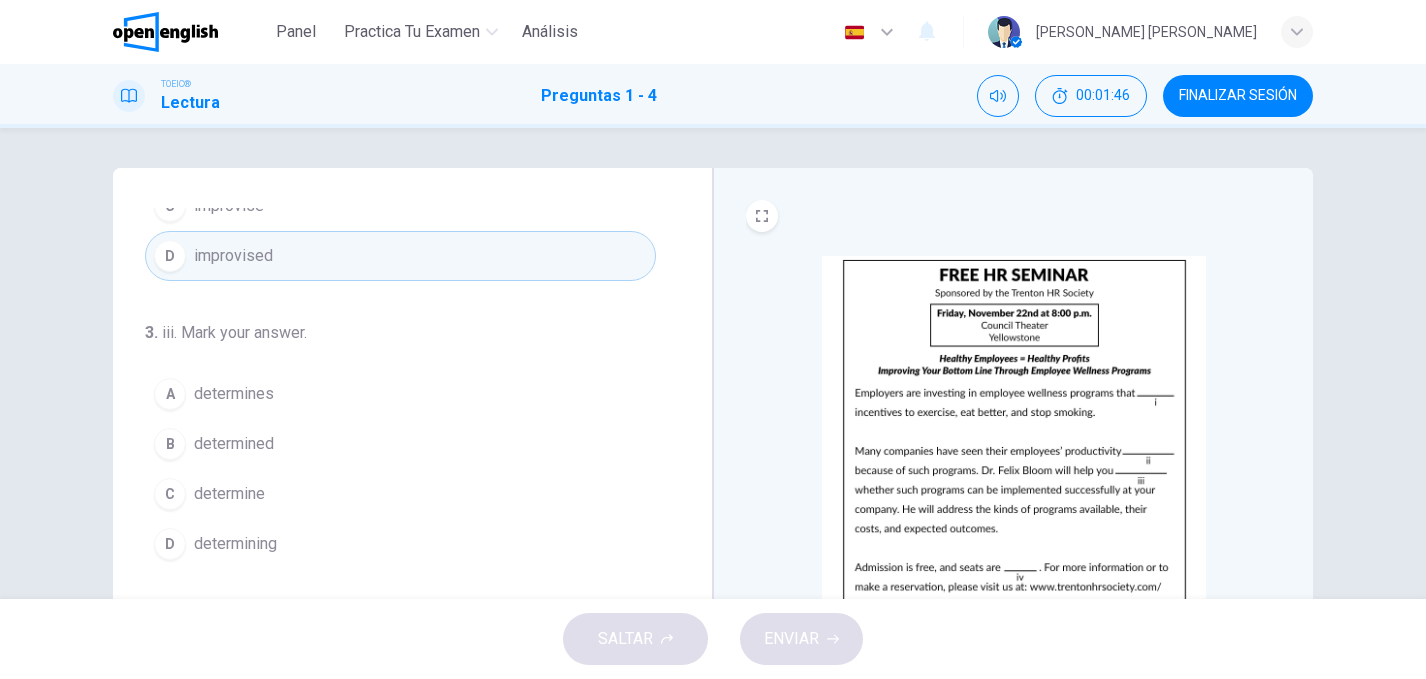 scroll, scrollTop: 484, scrollLeft: 0, axis: vertical 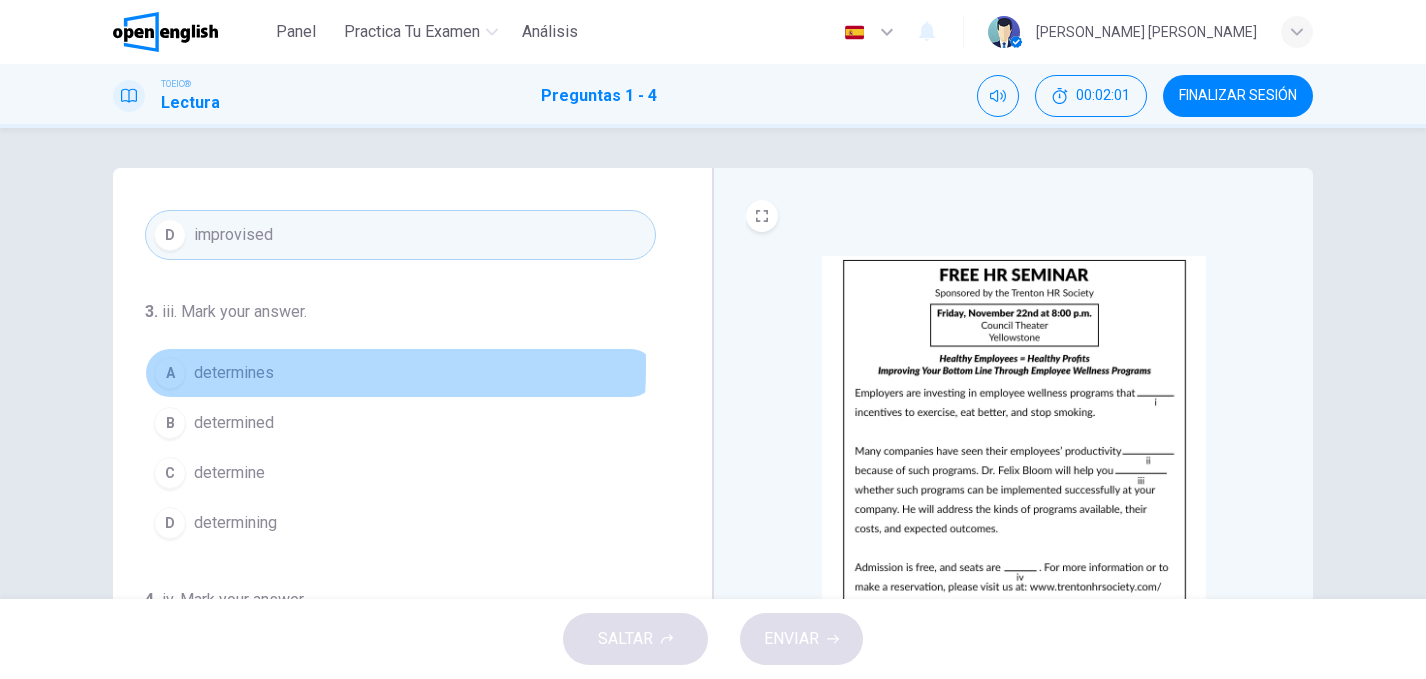 click on "A" at bounding box center [170, 373] 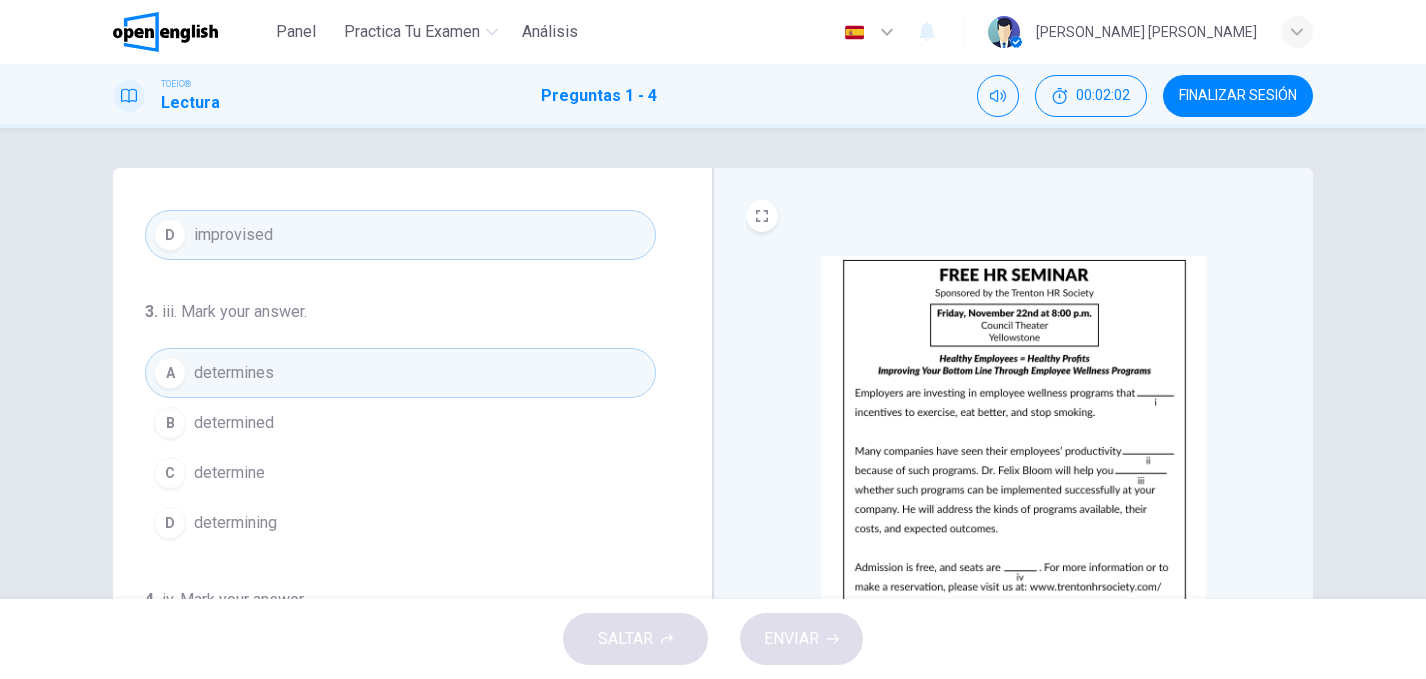 scroll, scrollTop: 497, scrollLeft: 0, axis: vertical 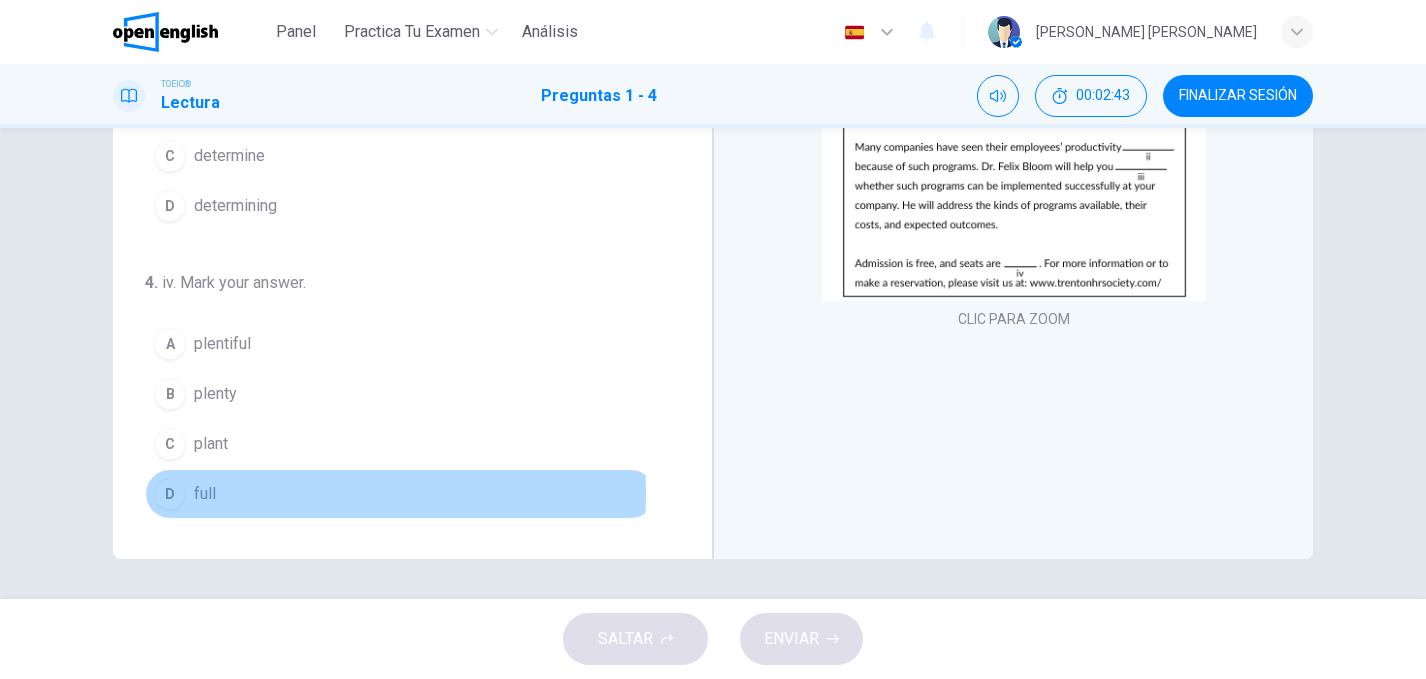 click on "D" at bounding box center [170, 494] 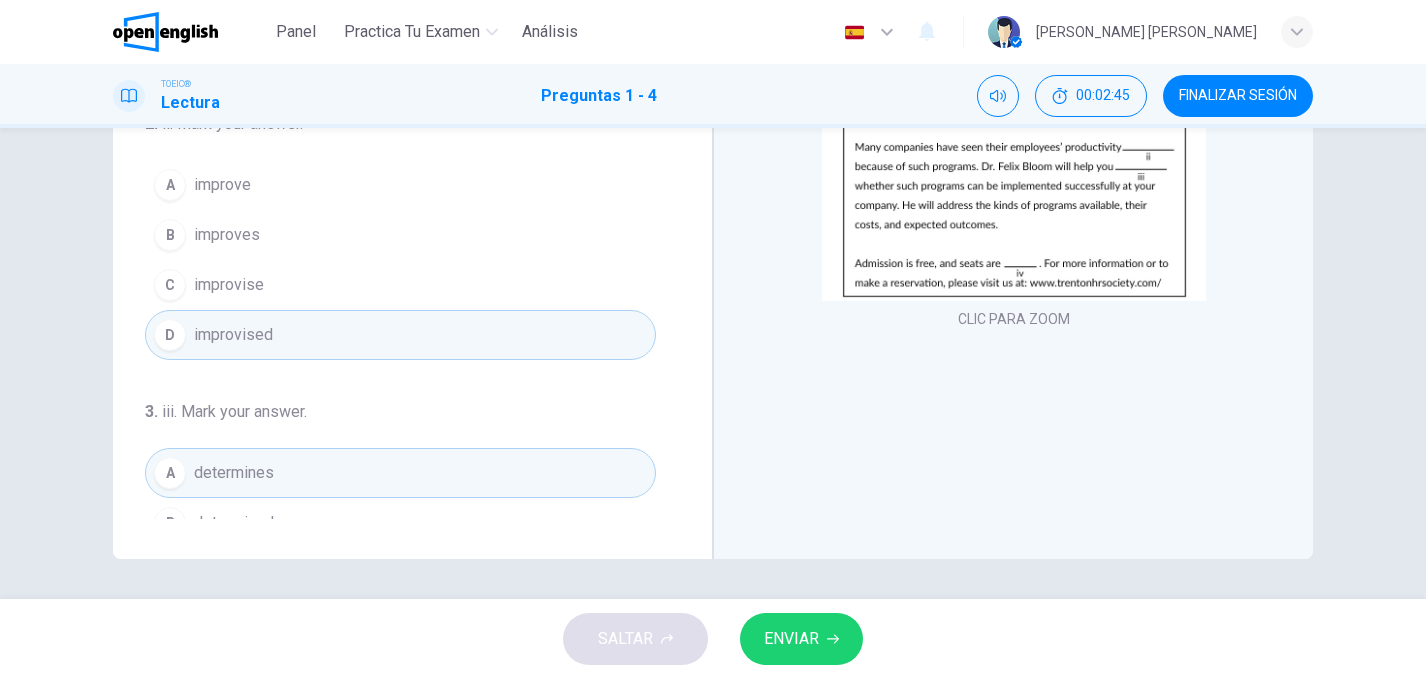scroll, scrollTop: 0, scrollLeft: 0, axis: both 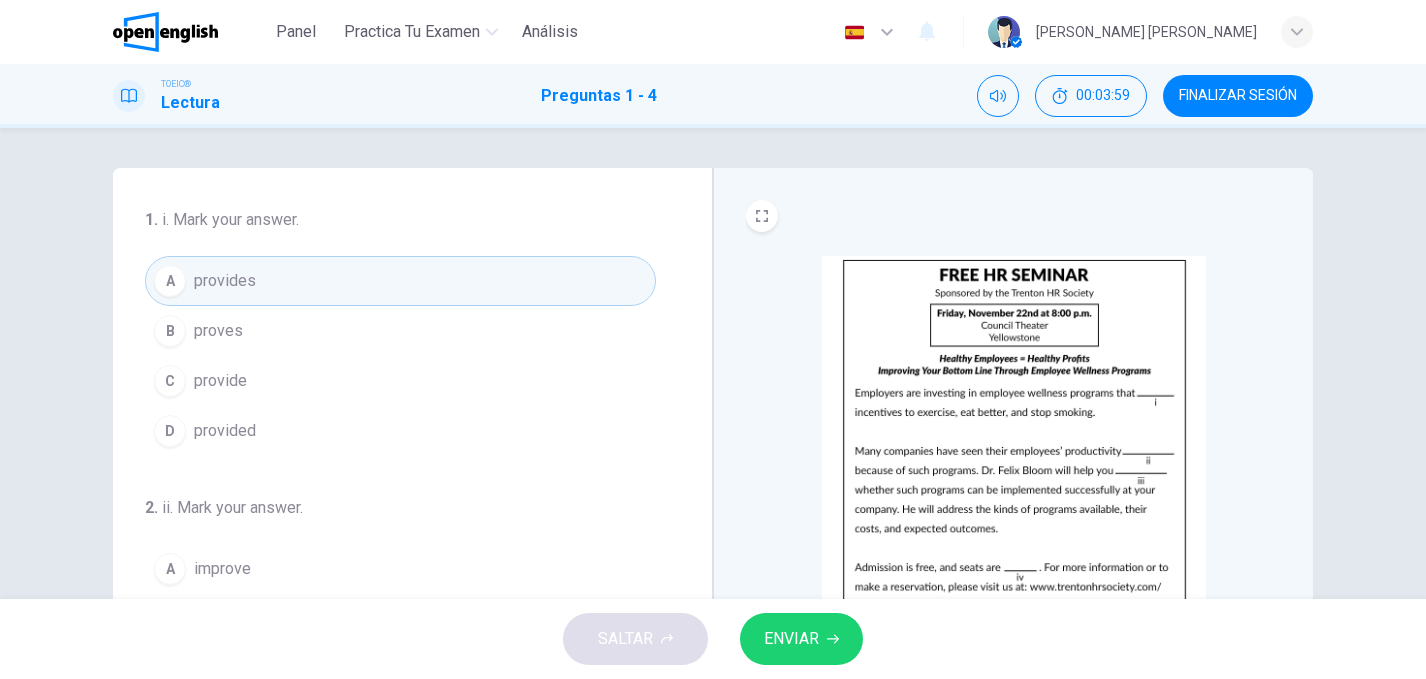click on "ENVIAR" at bounding box center [791, 639] 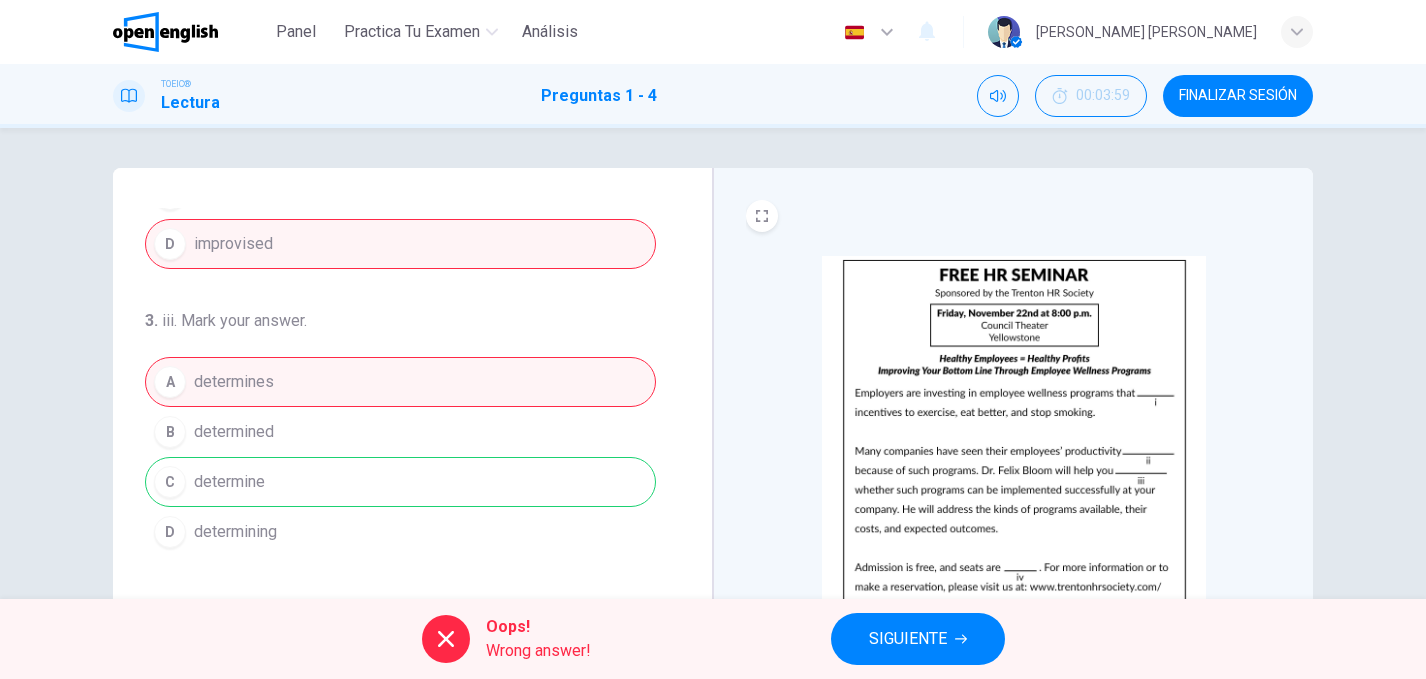 scroll, scrollTop: 497, scrollLeft: 0, axis: vertical 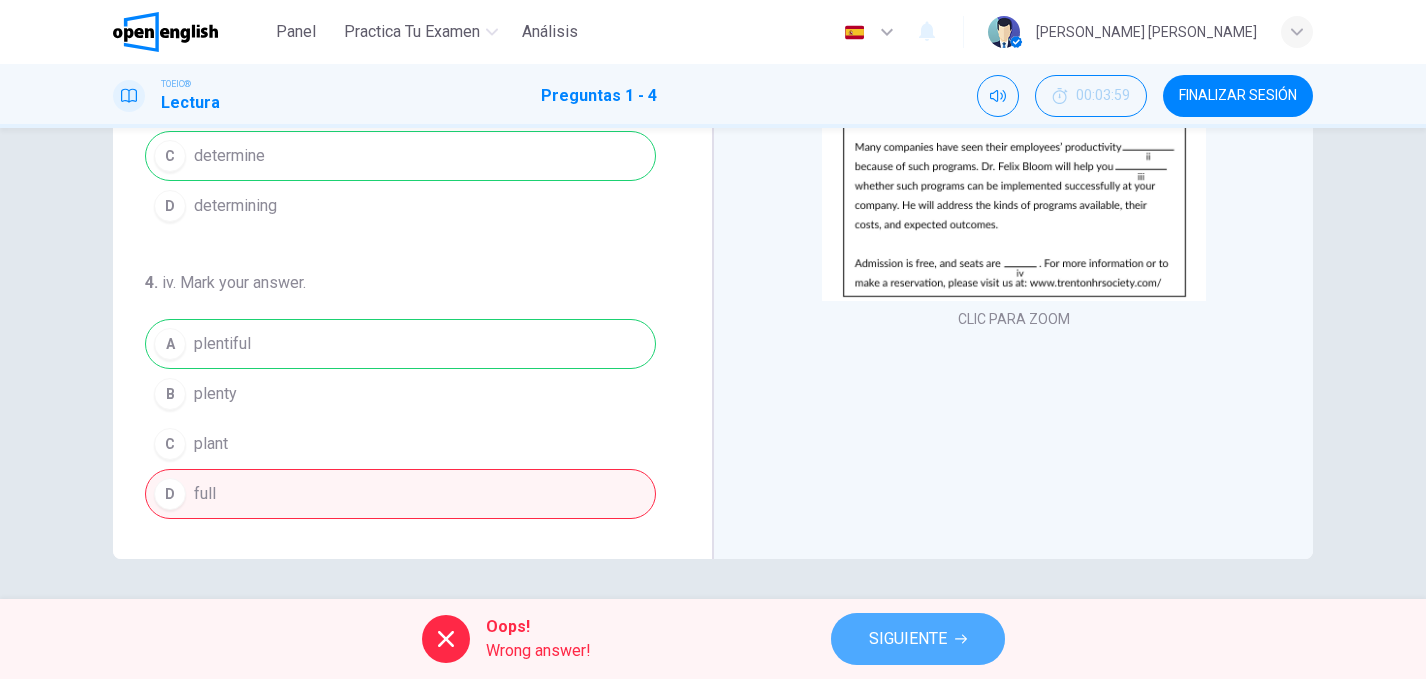 click on "SIGUIENTE" at bounding box center [908, 639] 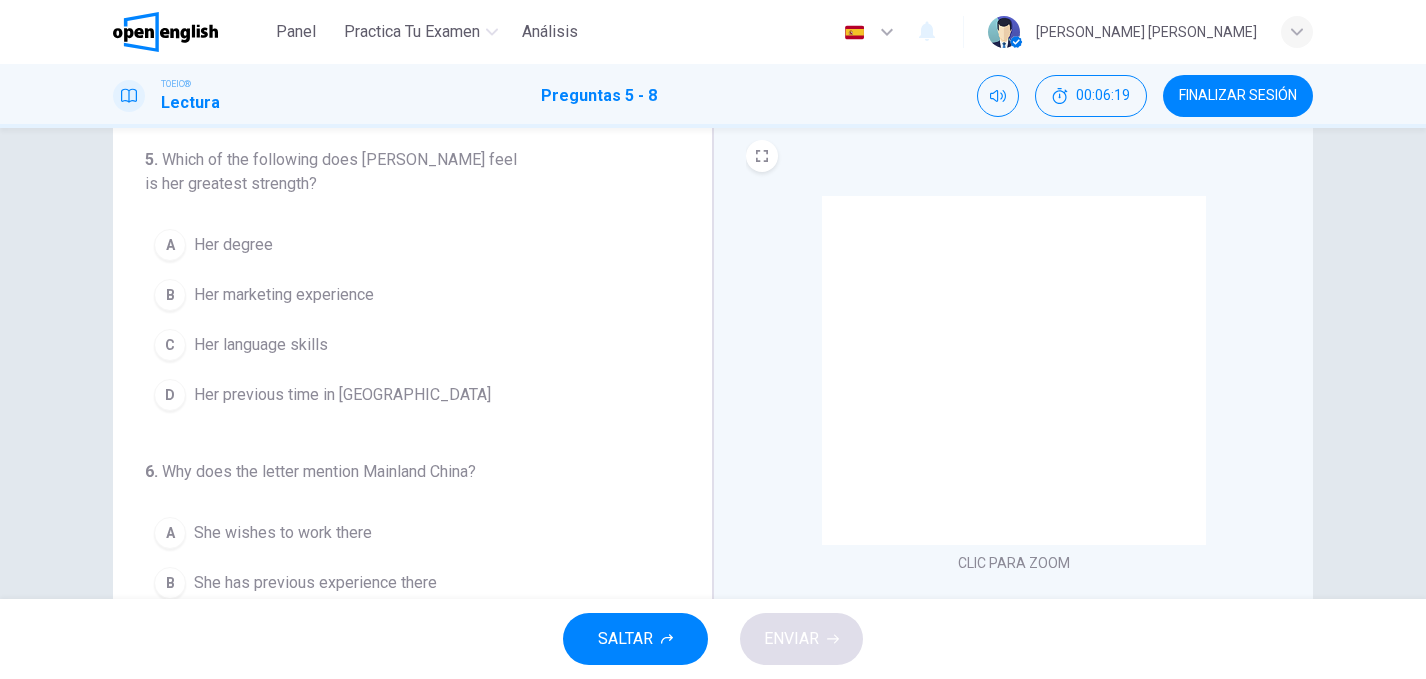 scroll, scrollTop: 0, scrollLeft: 0, axis: both 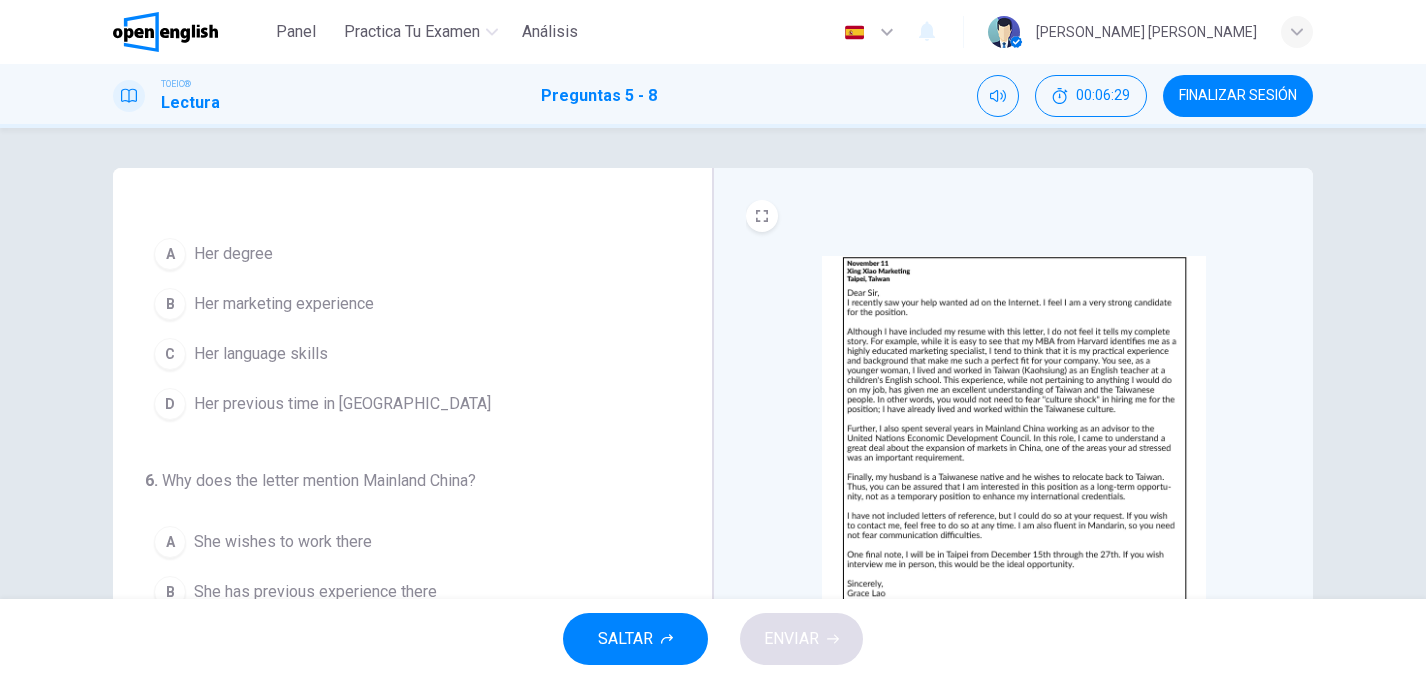 click on "C" at bounding box center [170, 354] 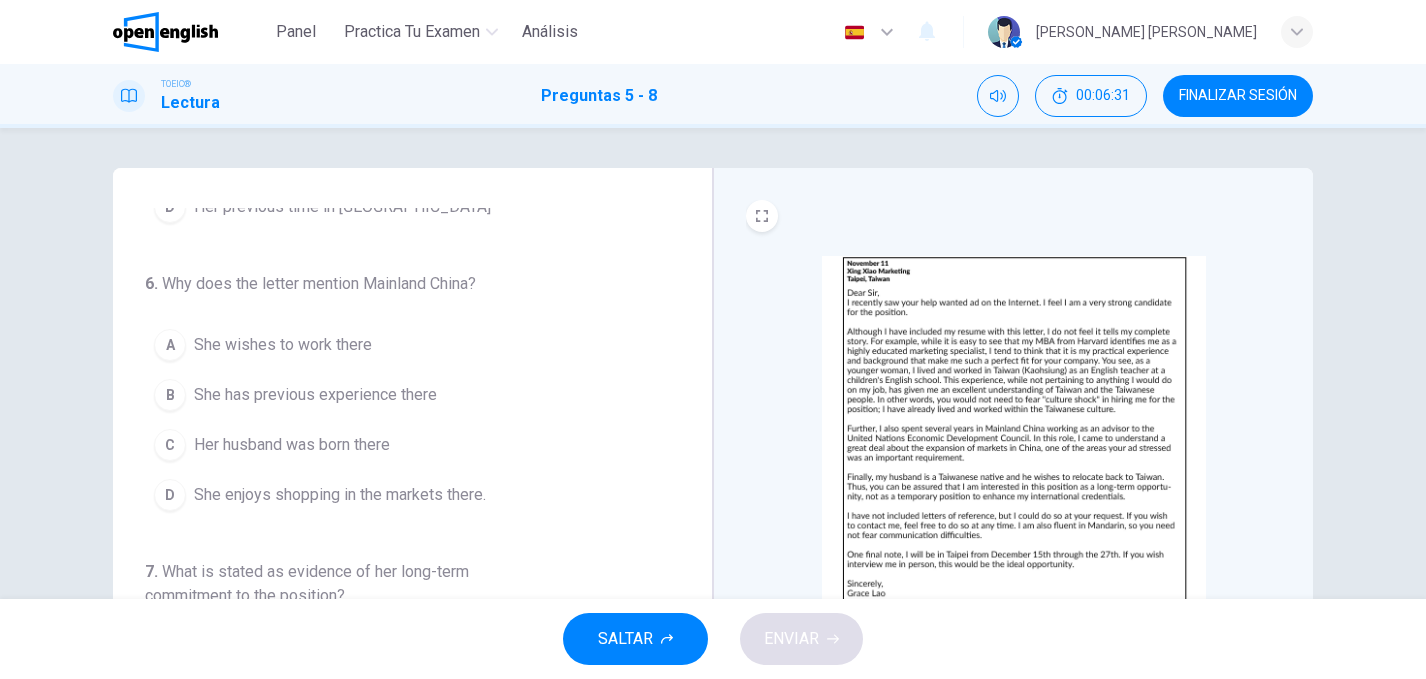 scroll, scrollTop: 269, scrollLeft: 0, axis: vertical 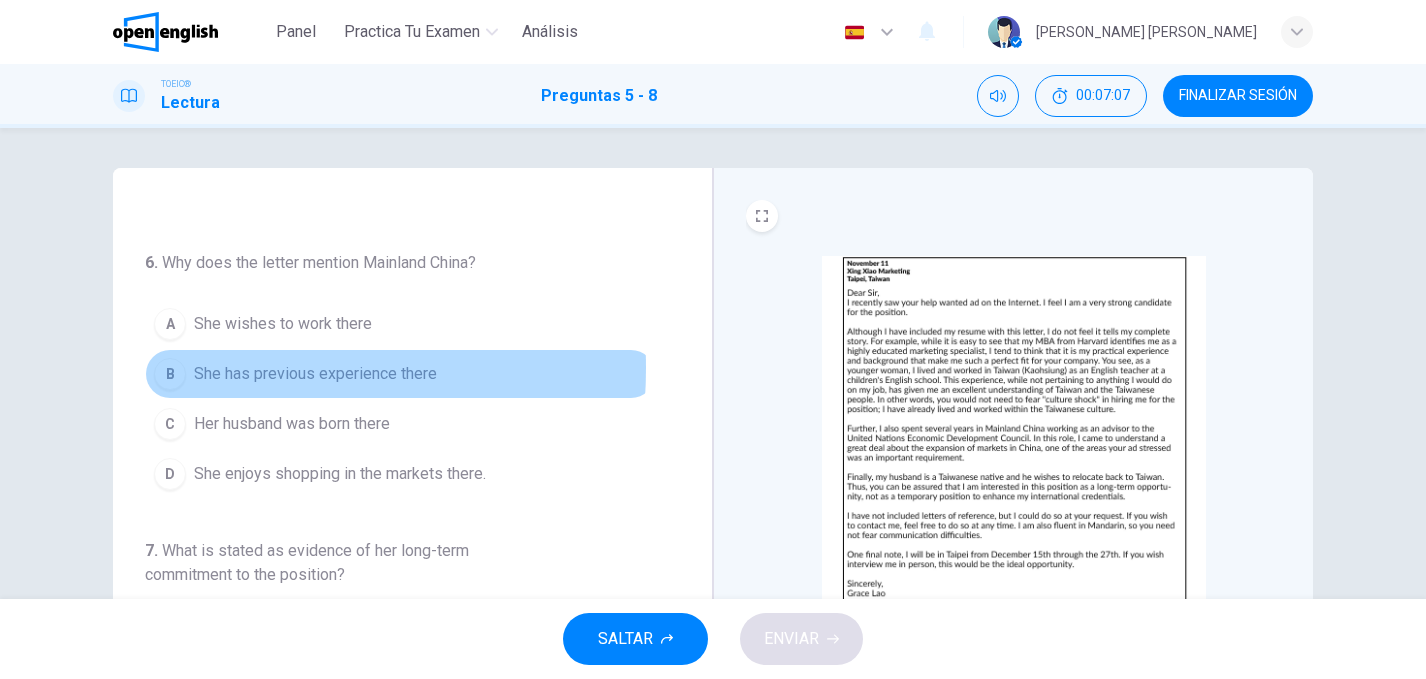 click on "B" at bounding box center (170, 374) 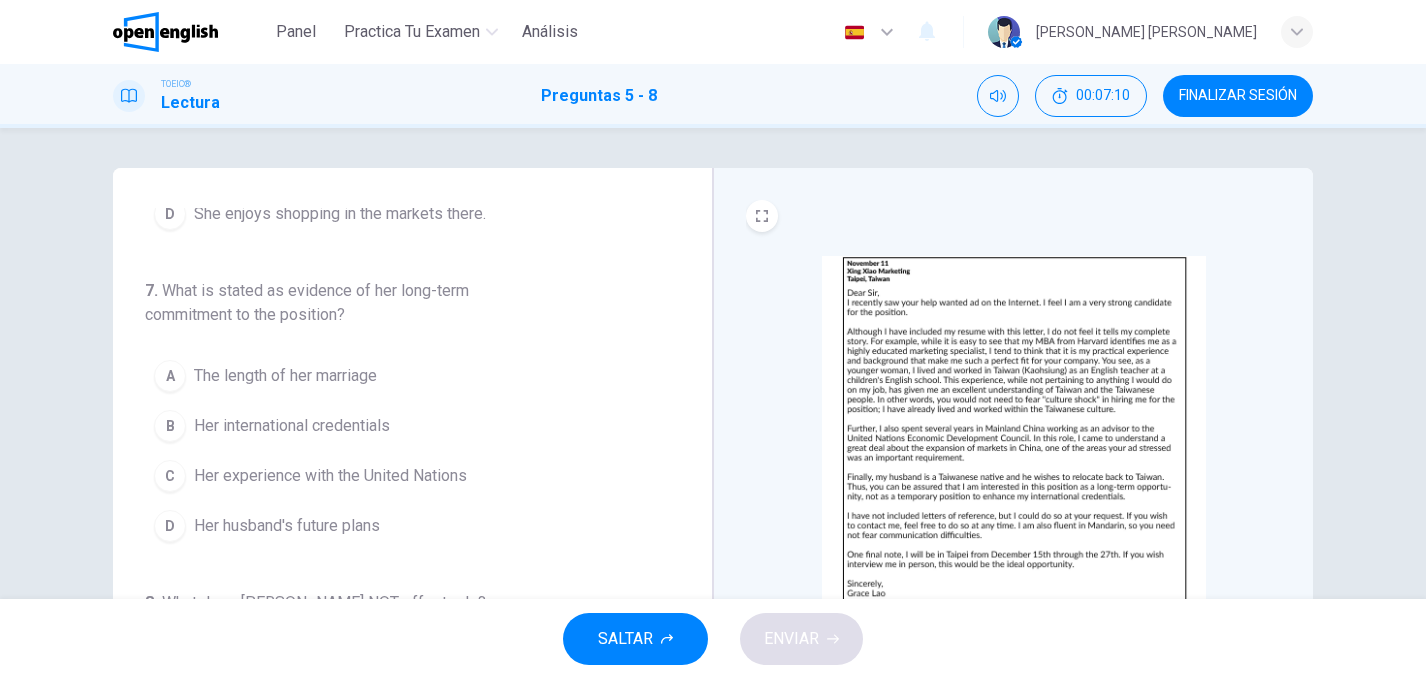 scroll, scrollTop: 545, scrollLeft: 0, axis: vertical 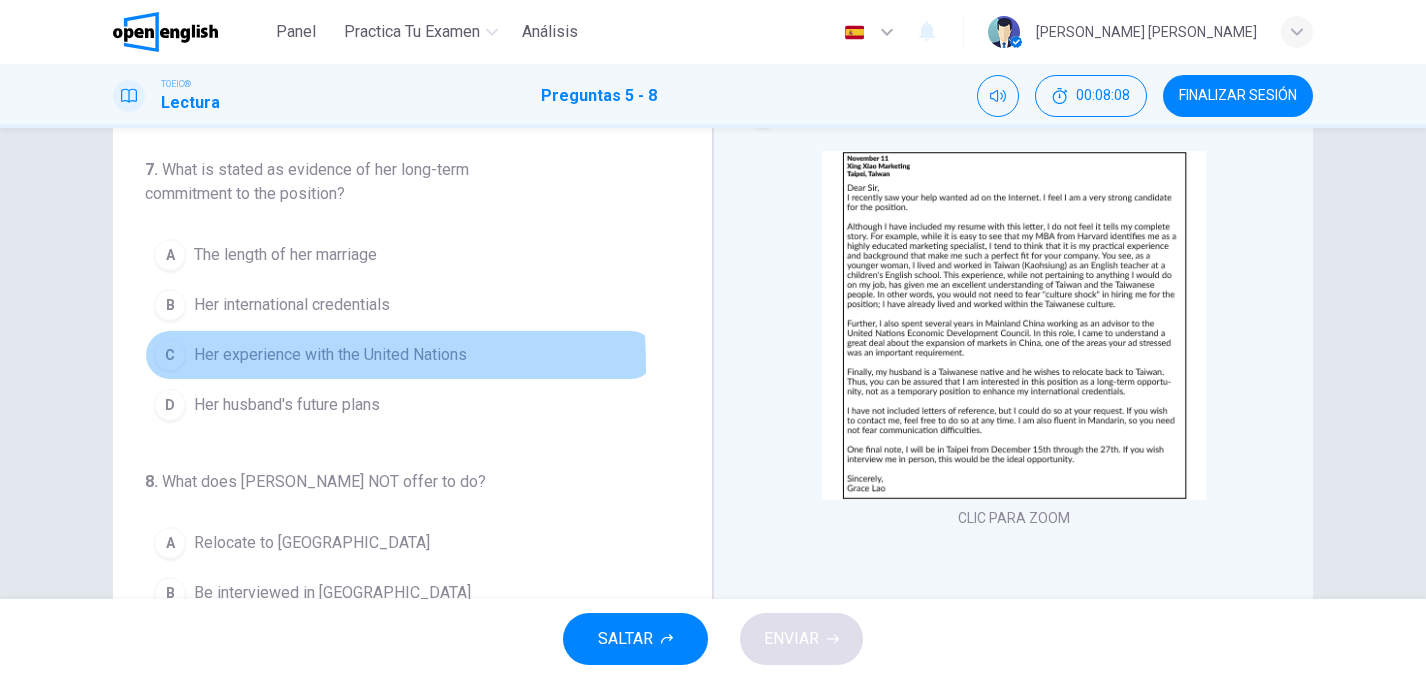 click on "C" at bounding box center [170, 355] 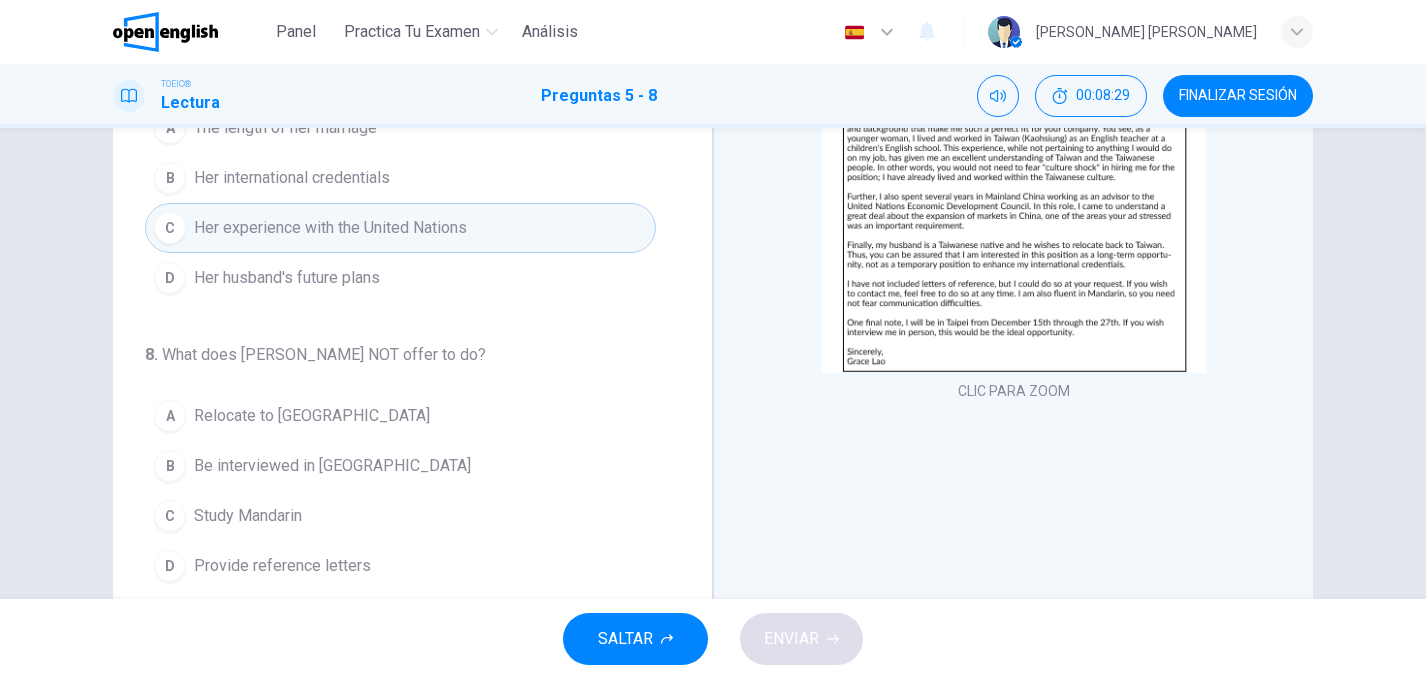 scroll, scrollTop: 252, scrollLeft: 0, axis: vertical 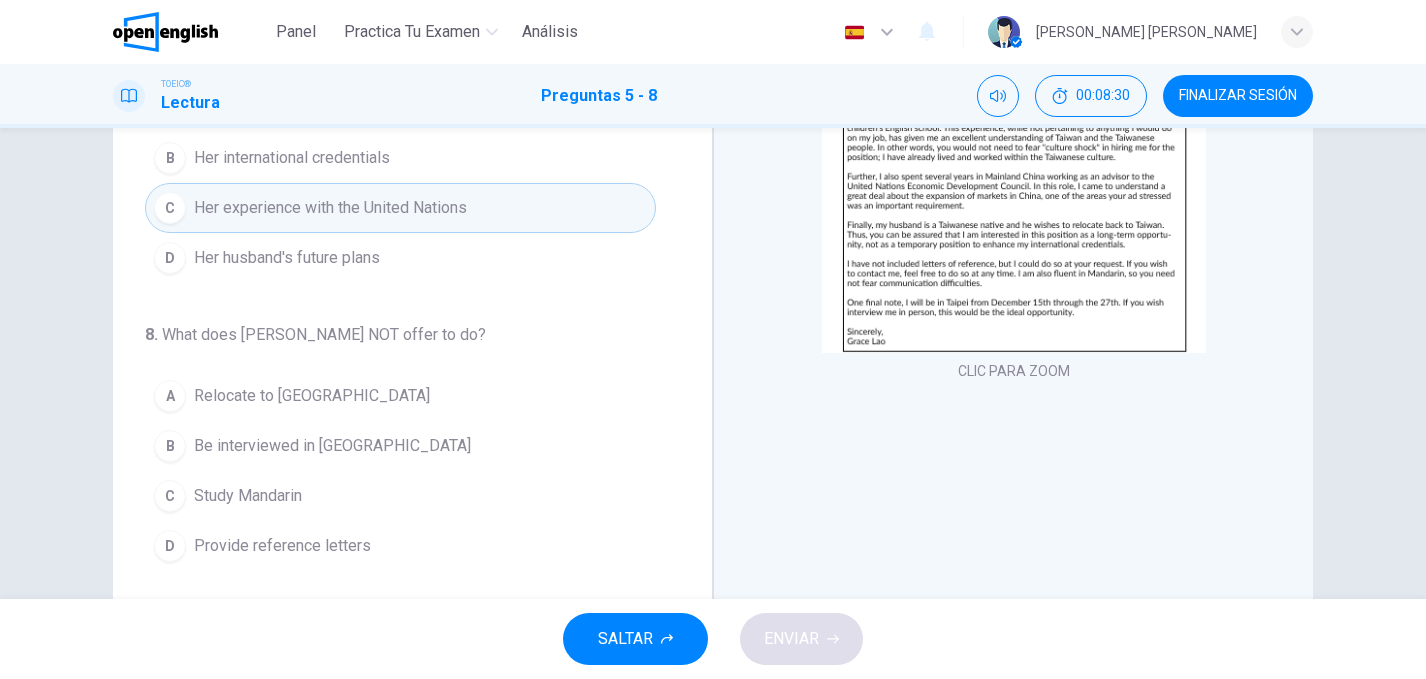 click on "B" at bounding box center [170, 446] 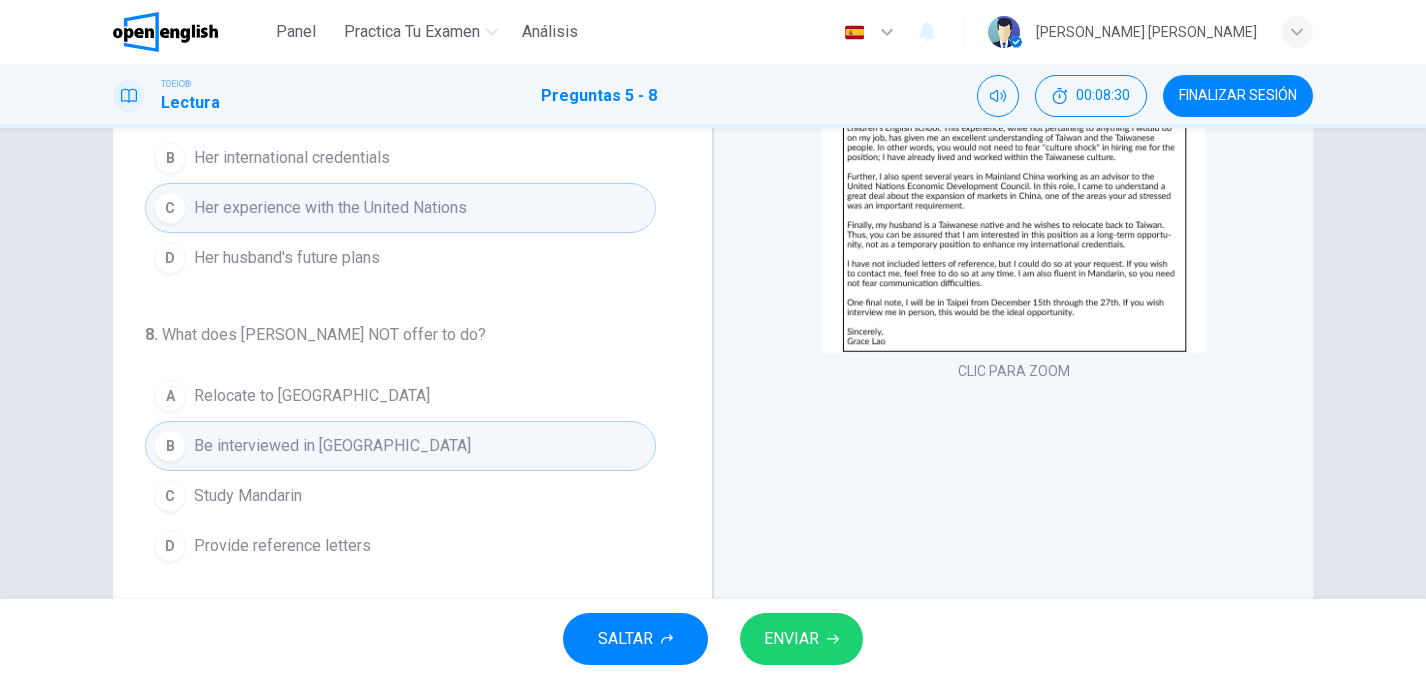 scroll, scrollTop: 304, scrollLeft: 0, axis: vertical 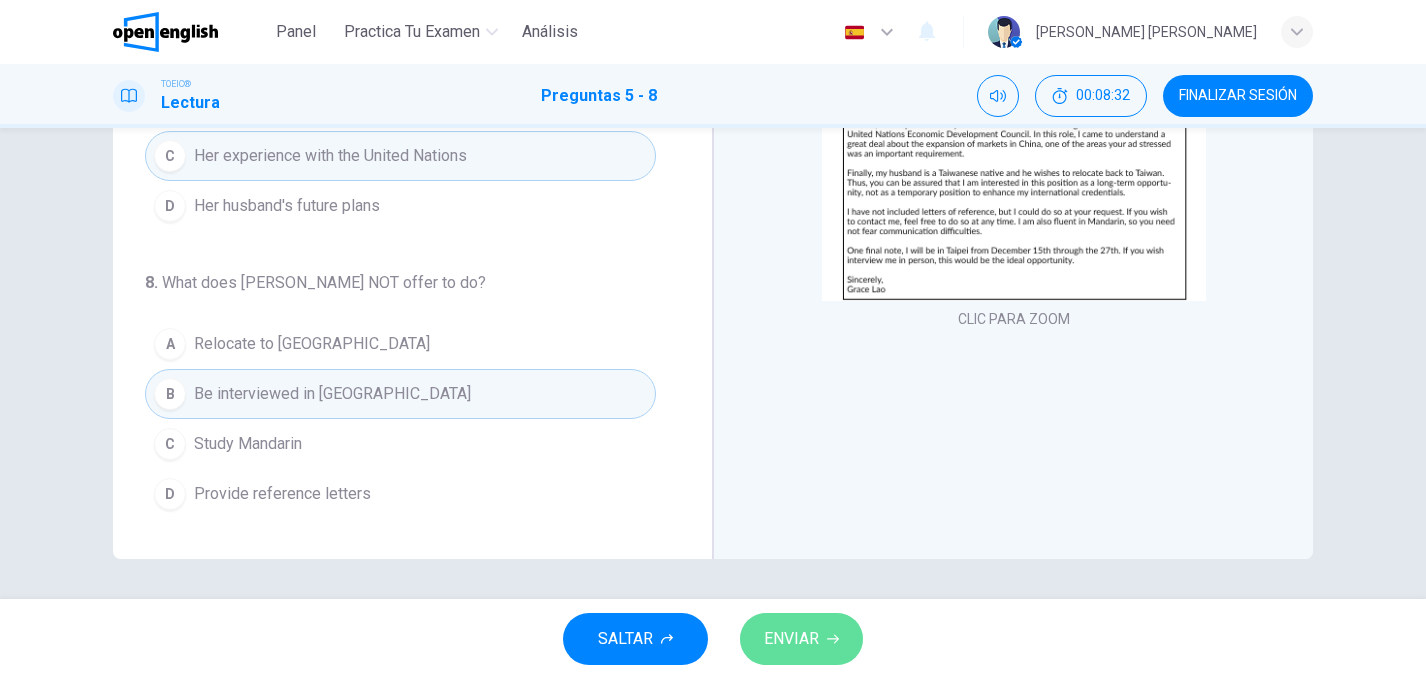 click on "ENVIAR" at bounding box center (801, 639) 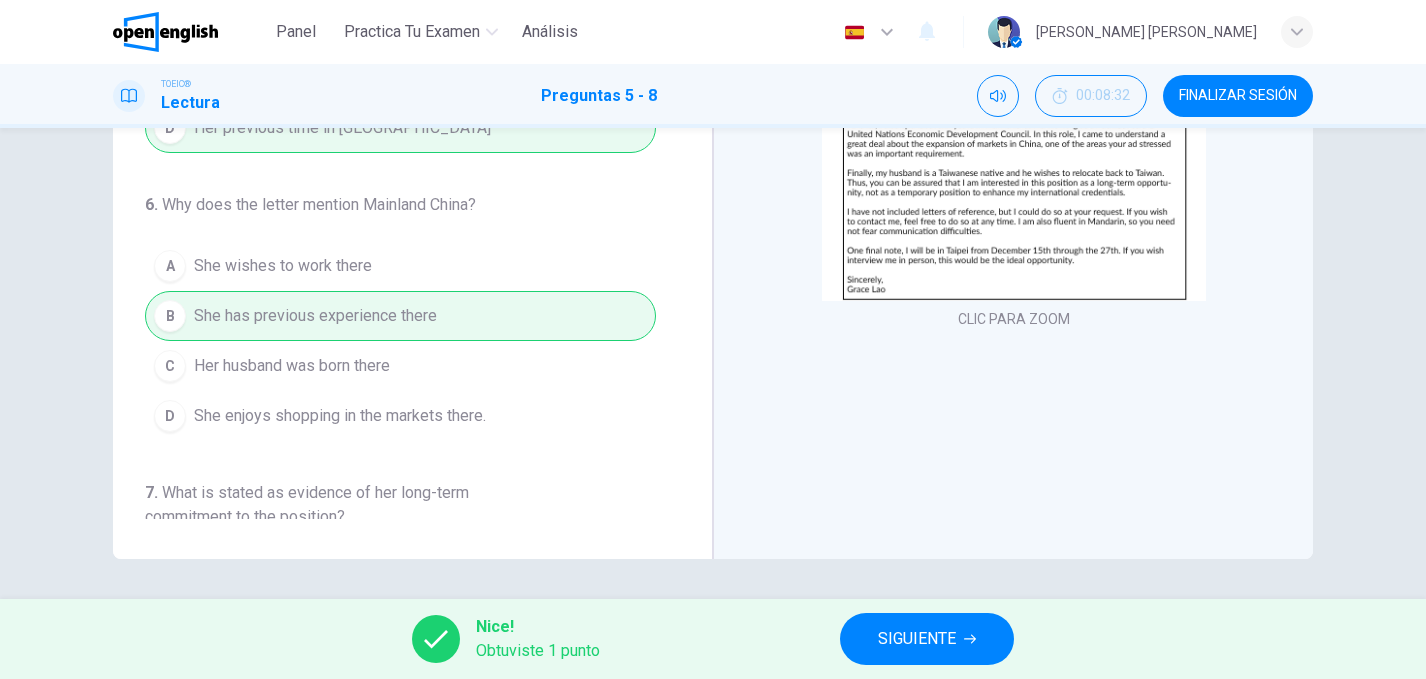 scroll, scrollTop: 0, scrollLeft: 0, axis: both 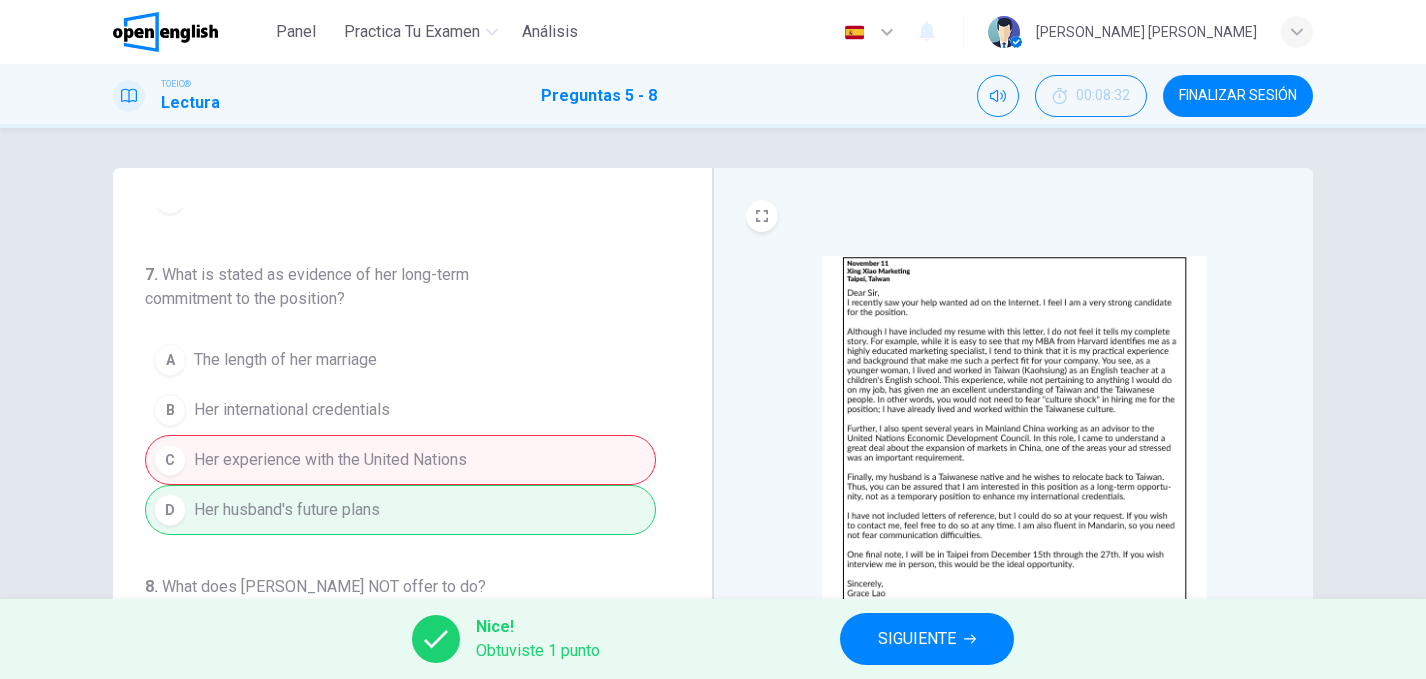 click on "SIGUIENTE" at bounding box center [917, 639] 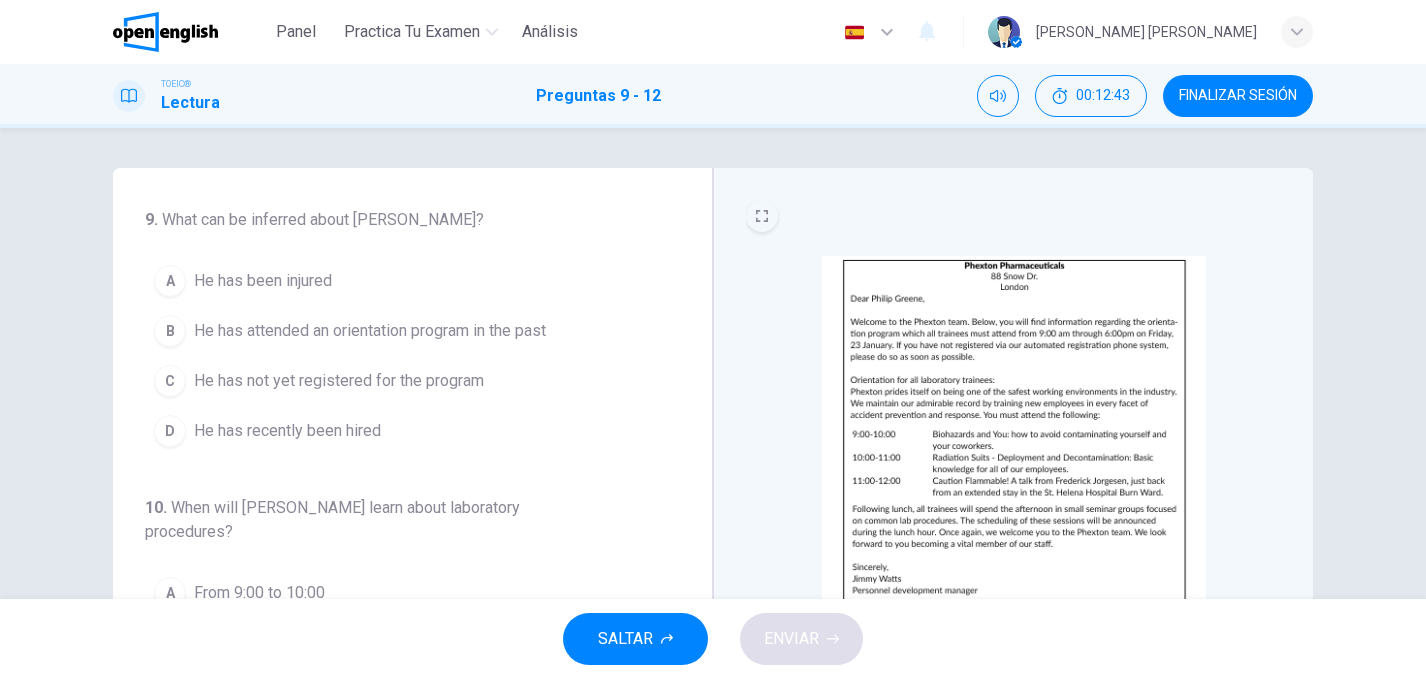 click 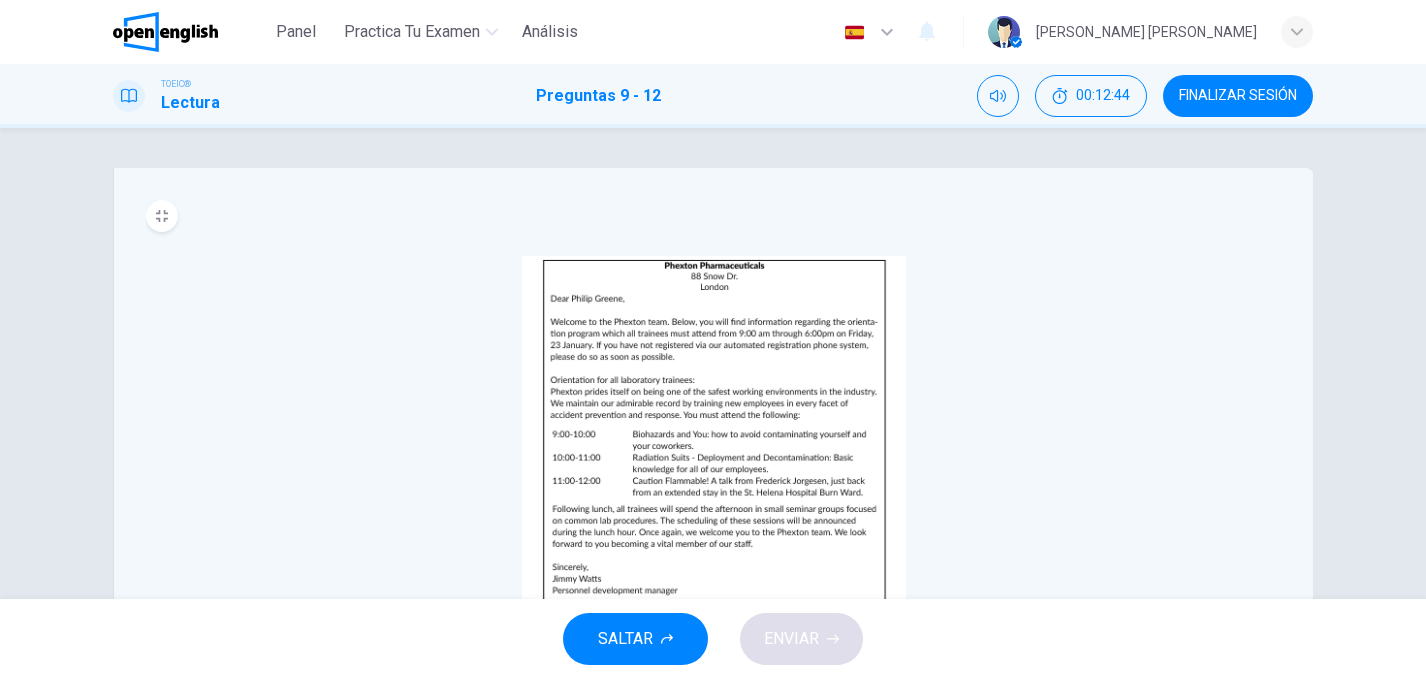 click at bounding box center (714, 430) 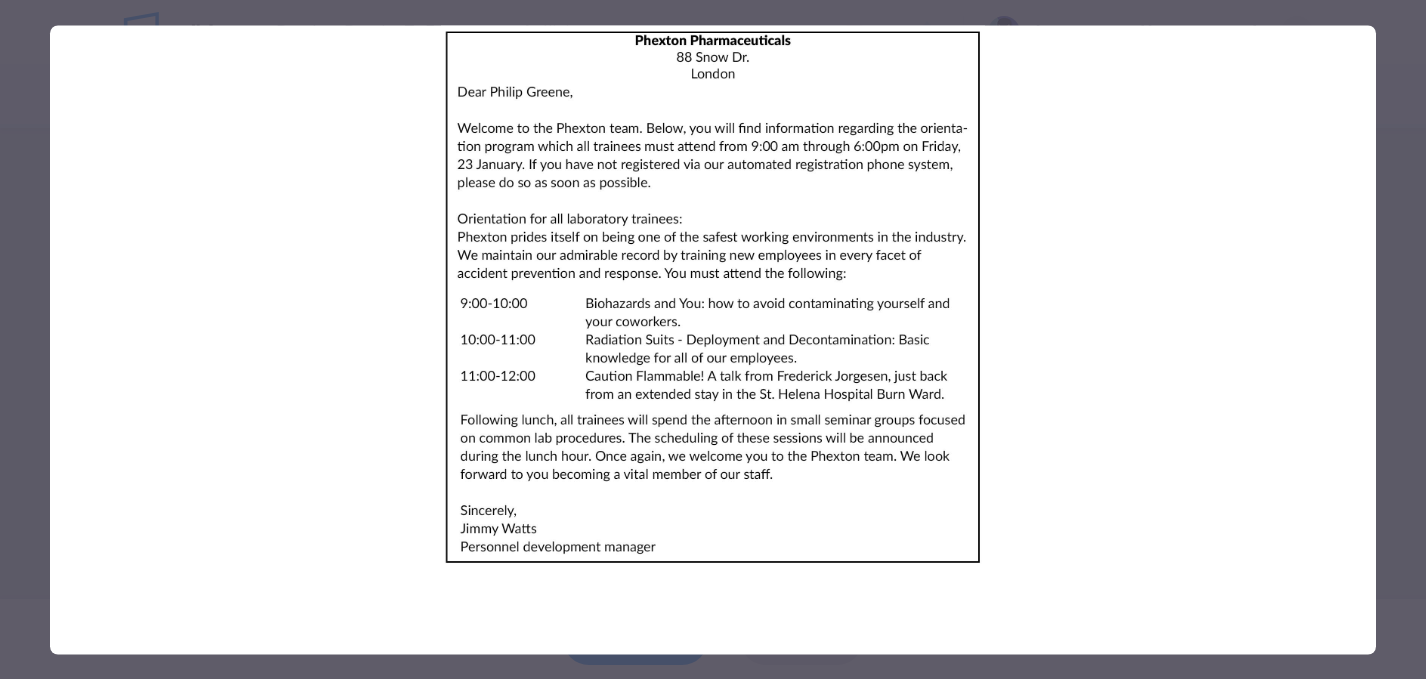 click at bounding box center (713, 297) 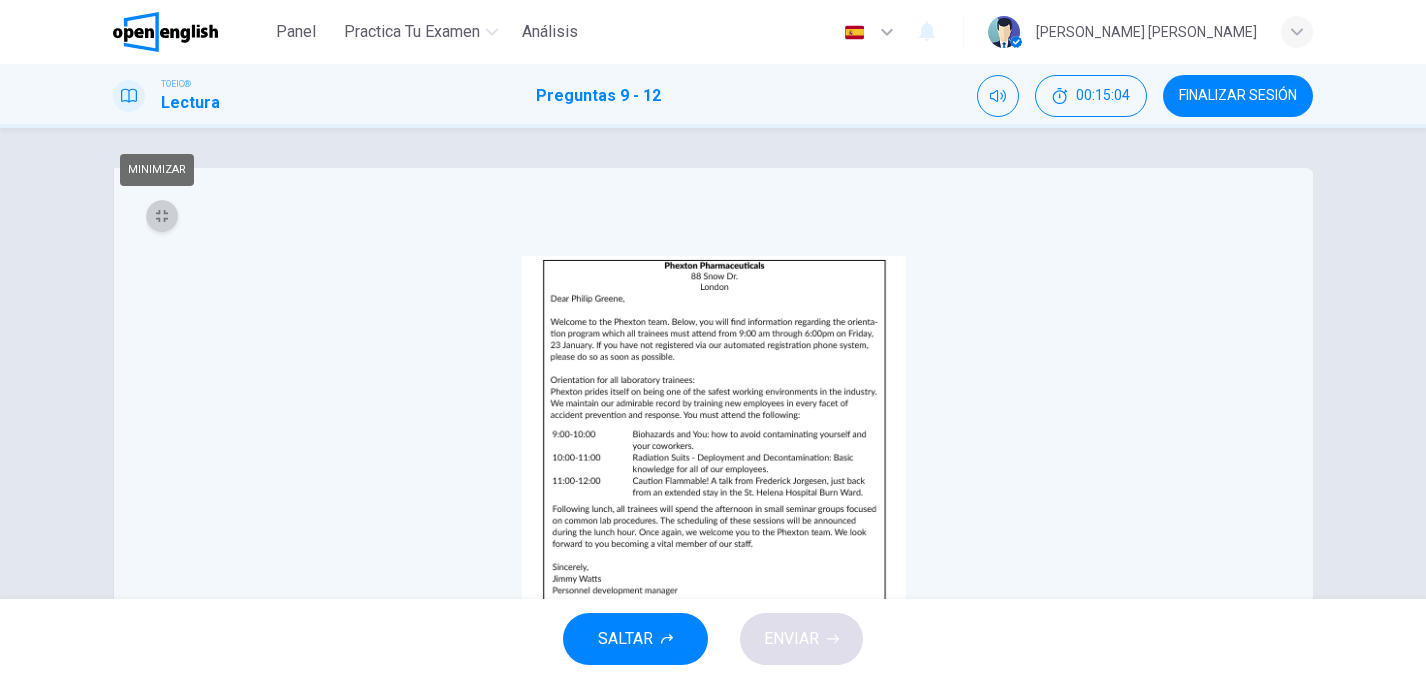 click at bounding box center [162, 216] 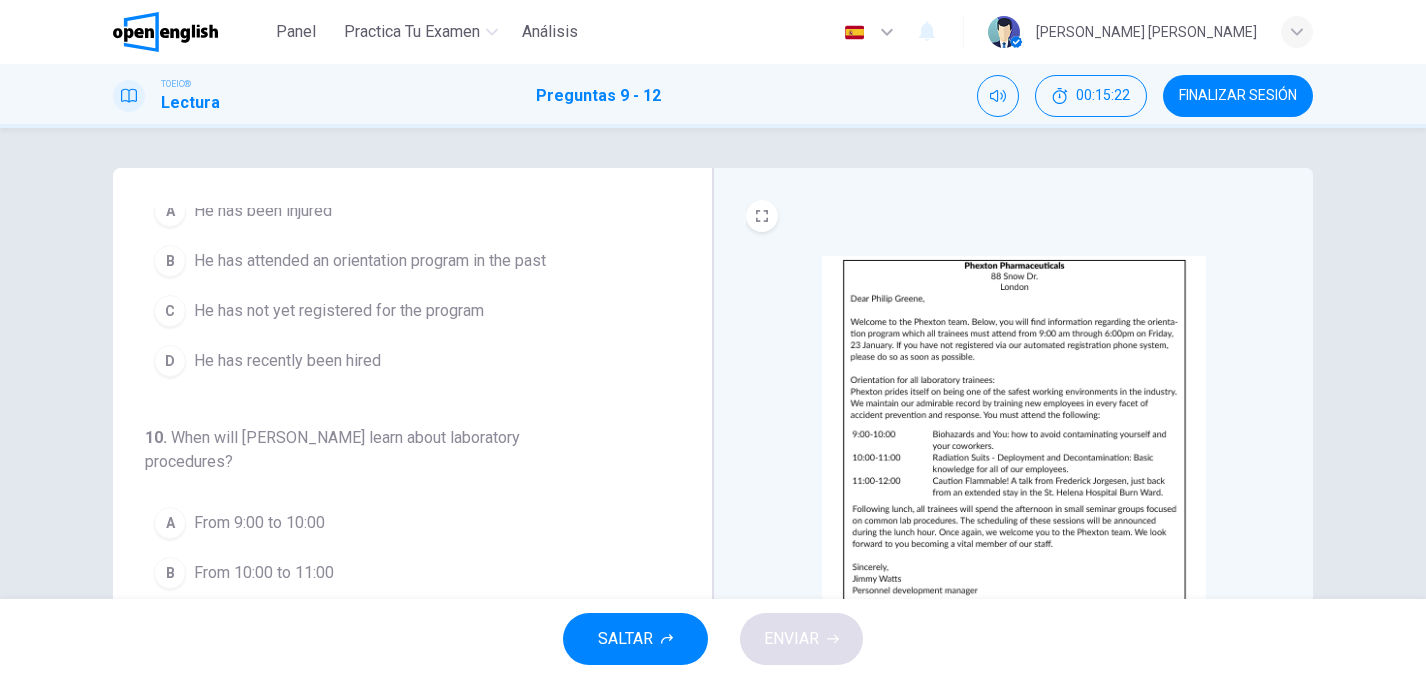scroll, scrollTop: 74, scrollLeft: 0, axis: vertical 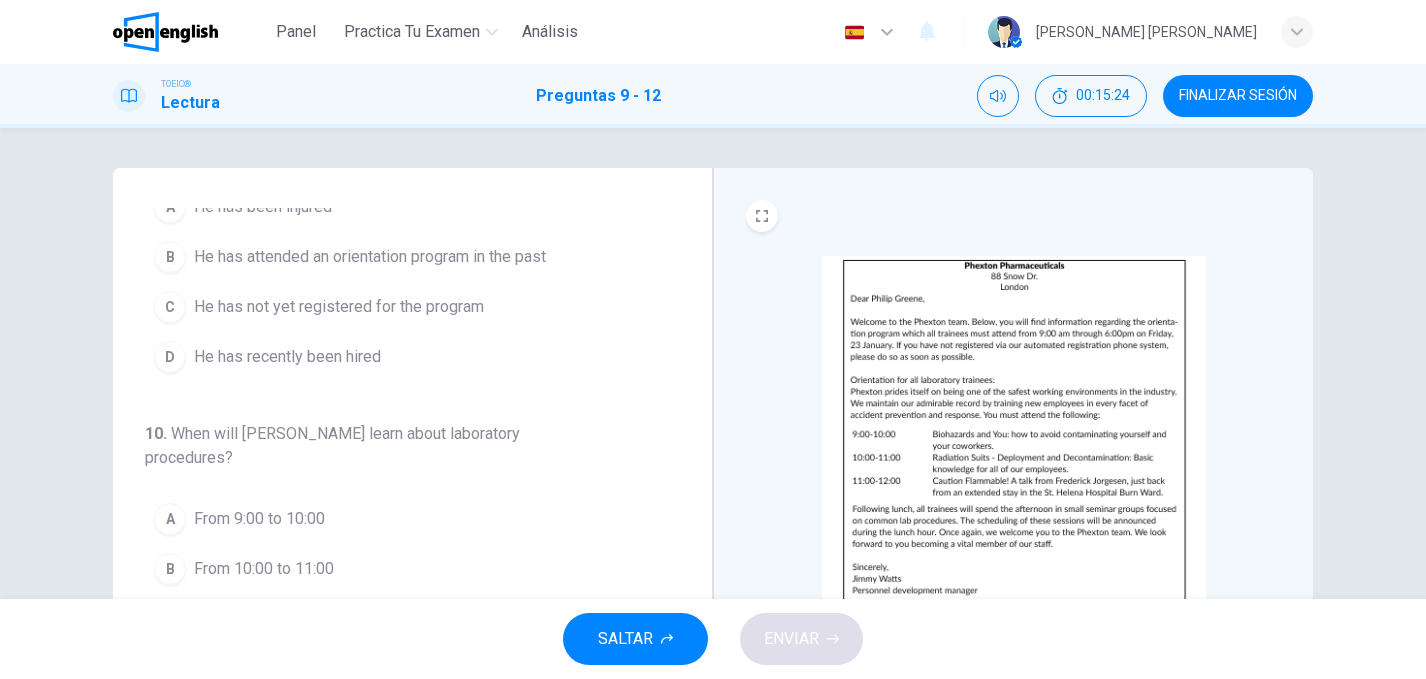 click on "D" at bounding box center [170, 357] 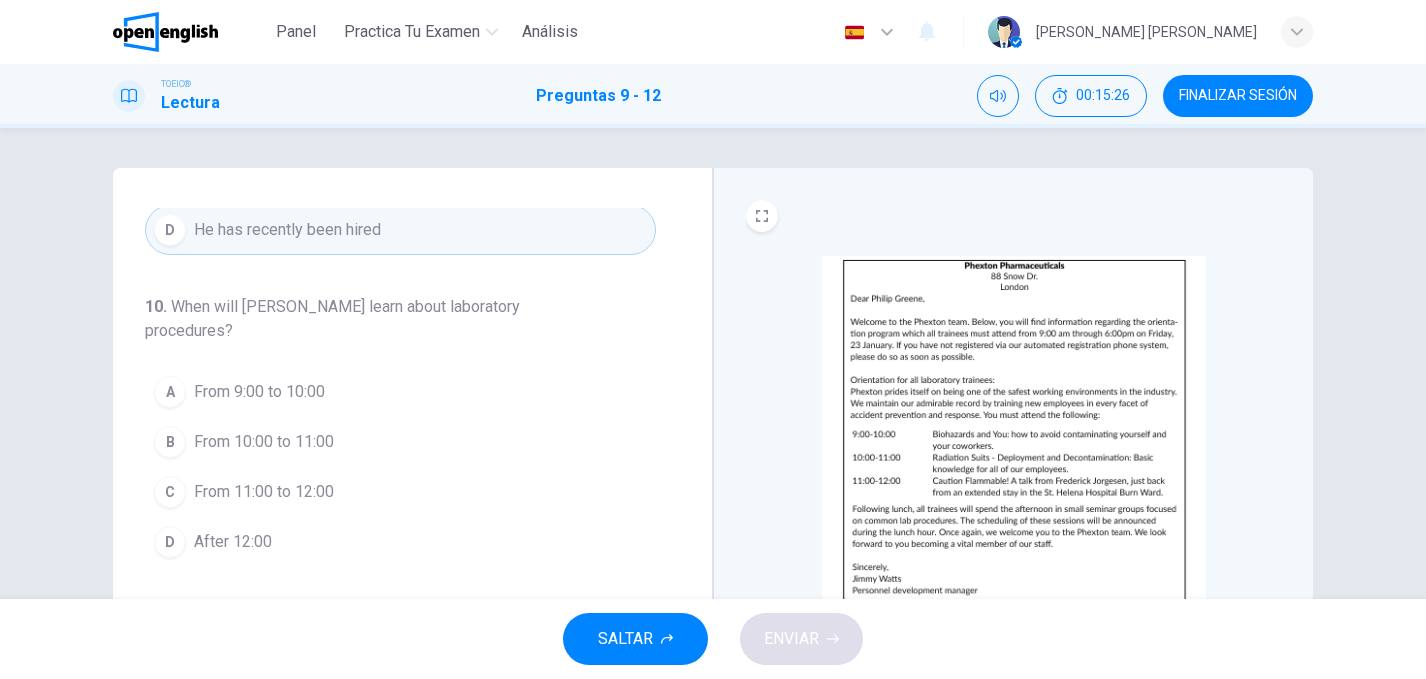 scroll, scrollTop: 202, scrollLeft: 0, axis: vertical 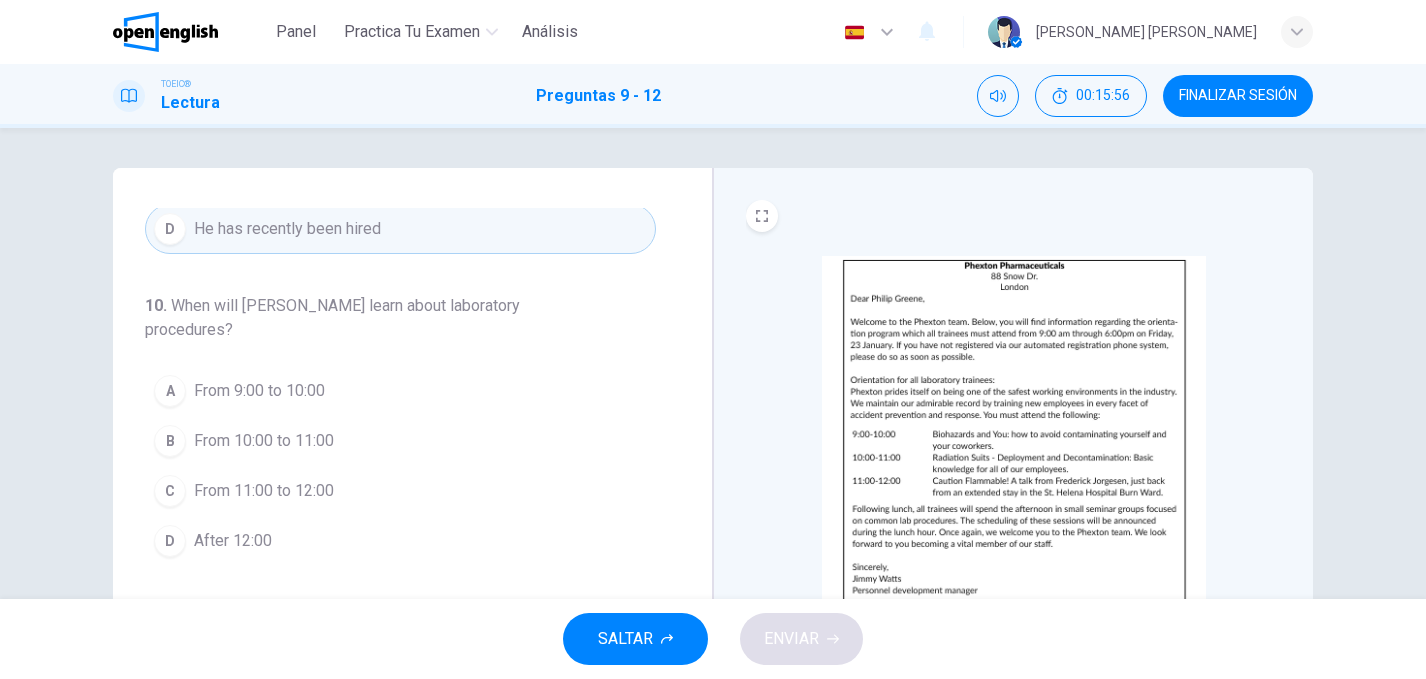 click on "A" at bounding box center [170, 391] 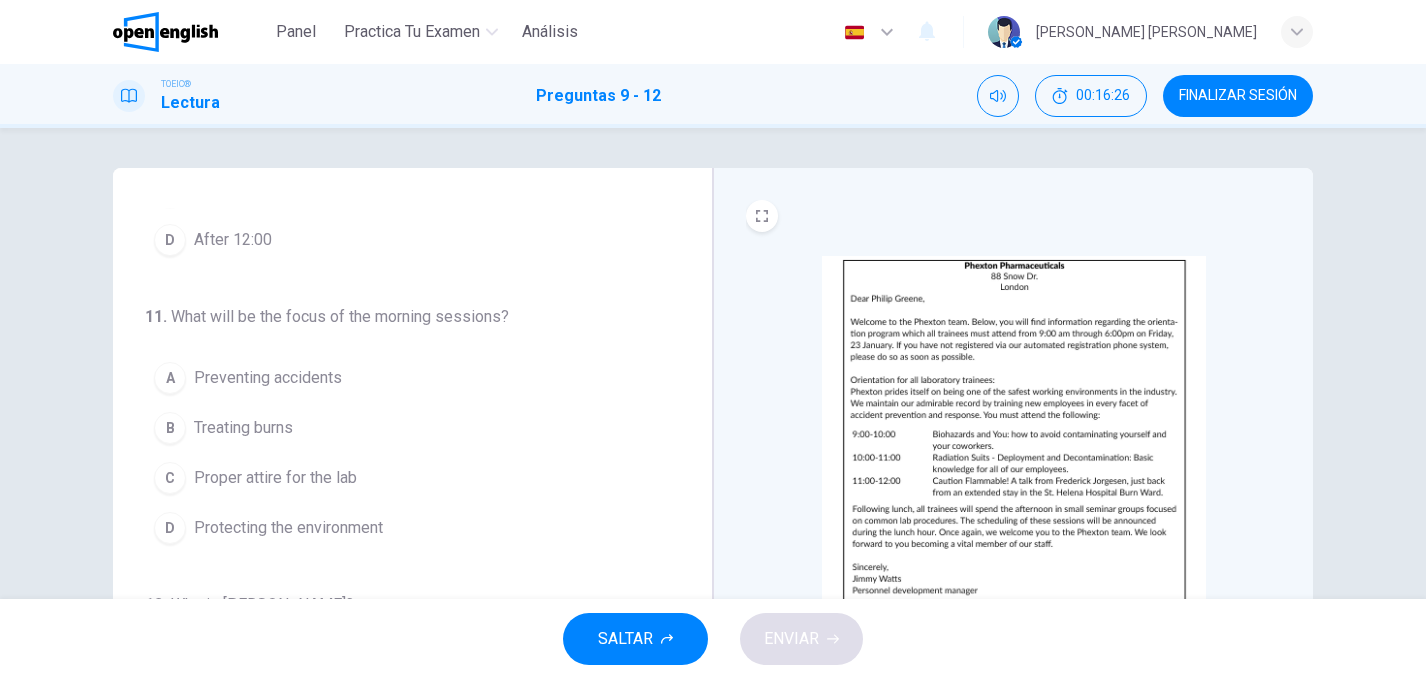 scroll, scrollTop: 521, scrollLeft: 0, axis: vertical 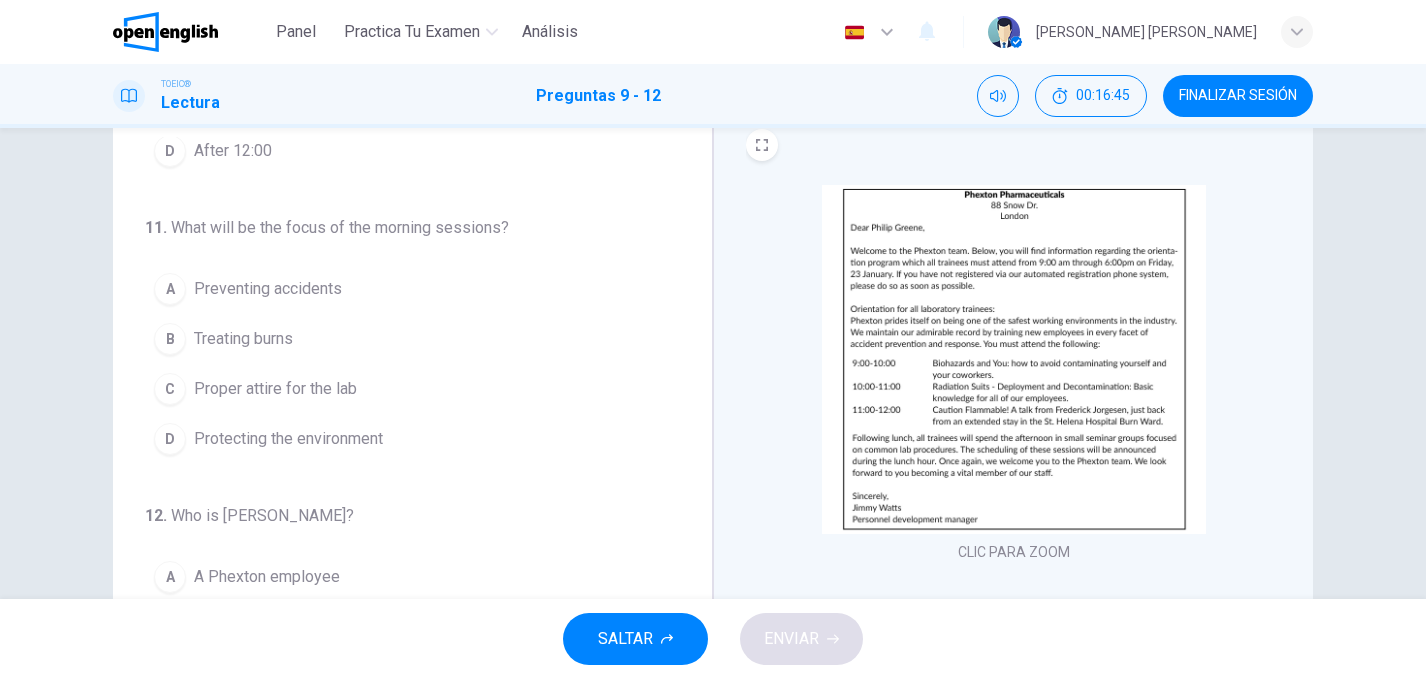 click on "D" at bounding box center (170, 439) 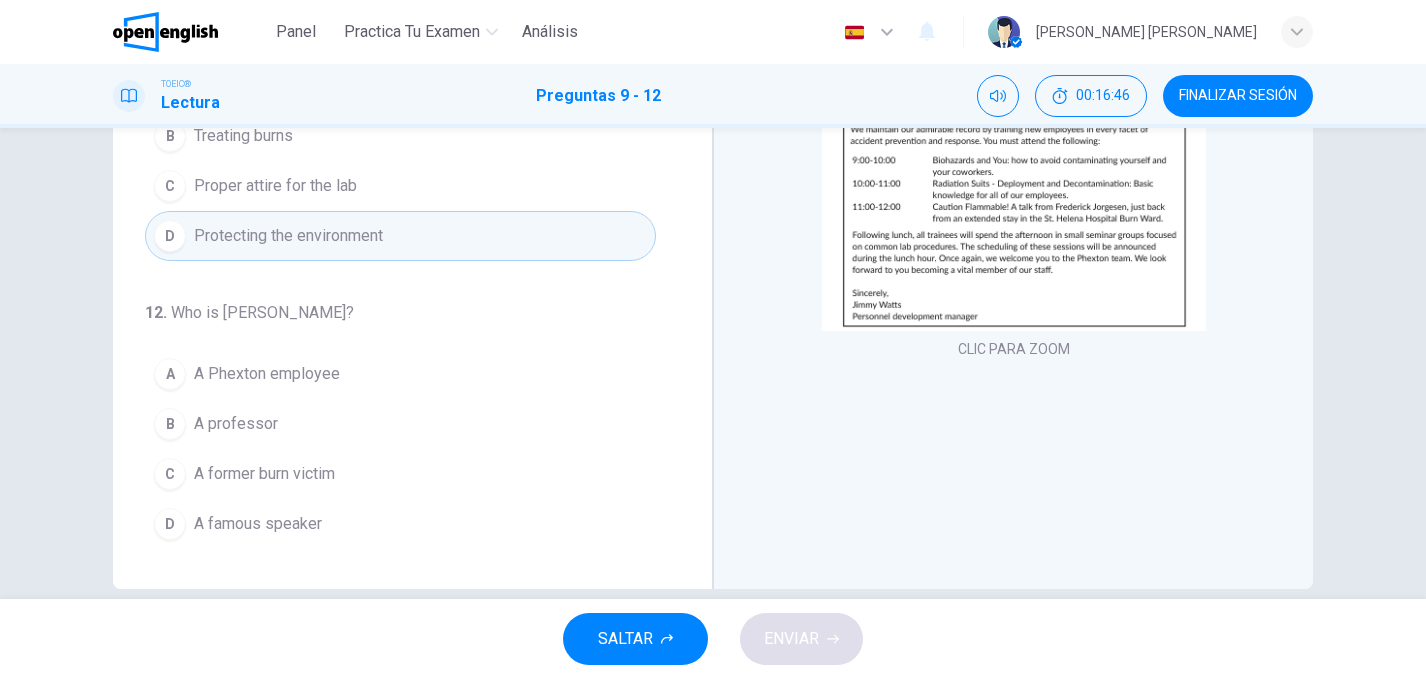 scroll, scrollTop: 276, scrollLeft: 0, axis: vertical 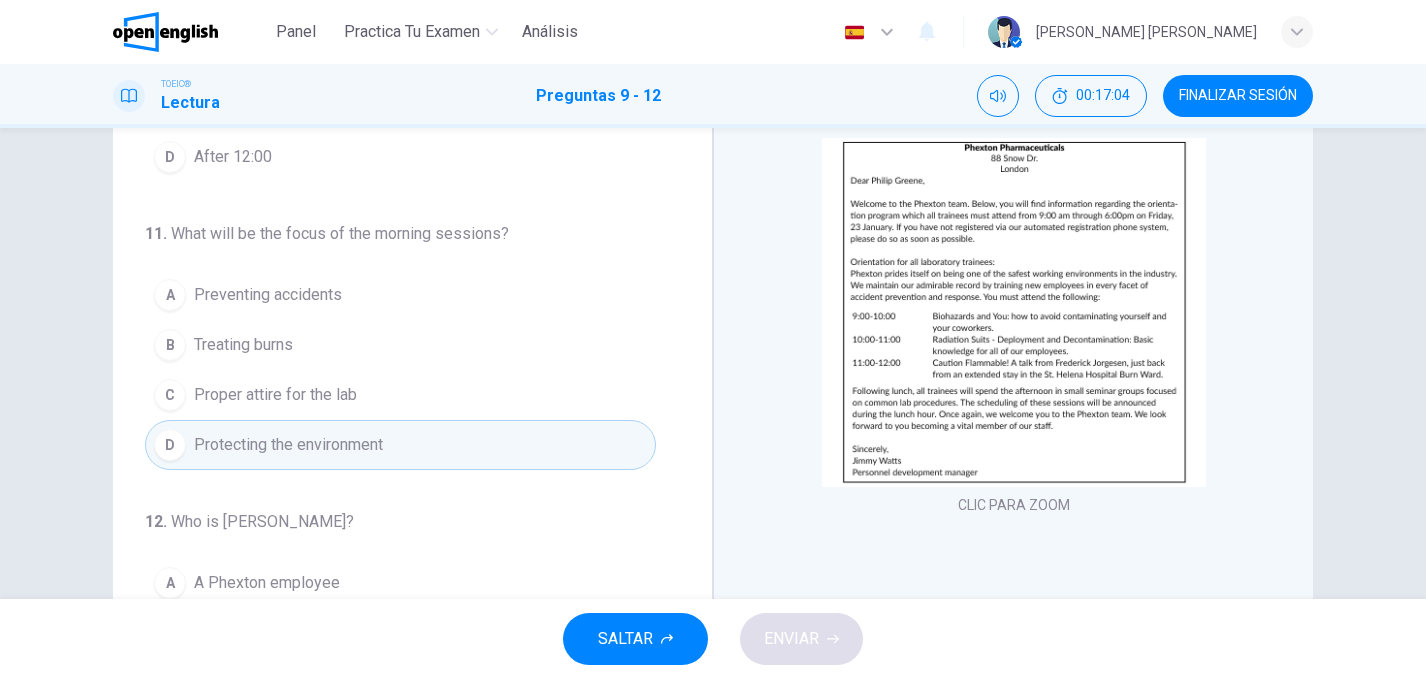 click at bounding box center (1014, 312) 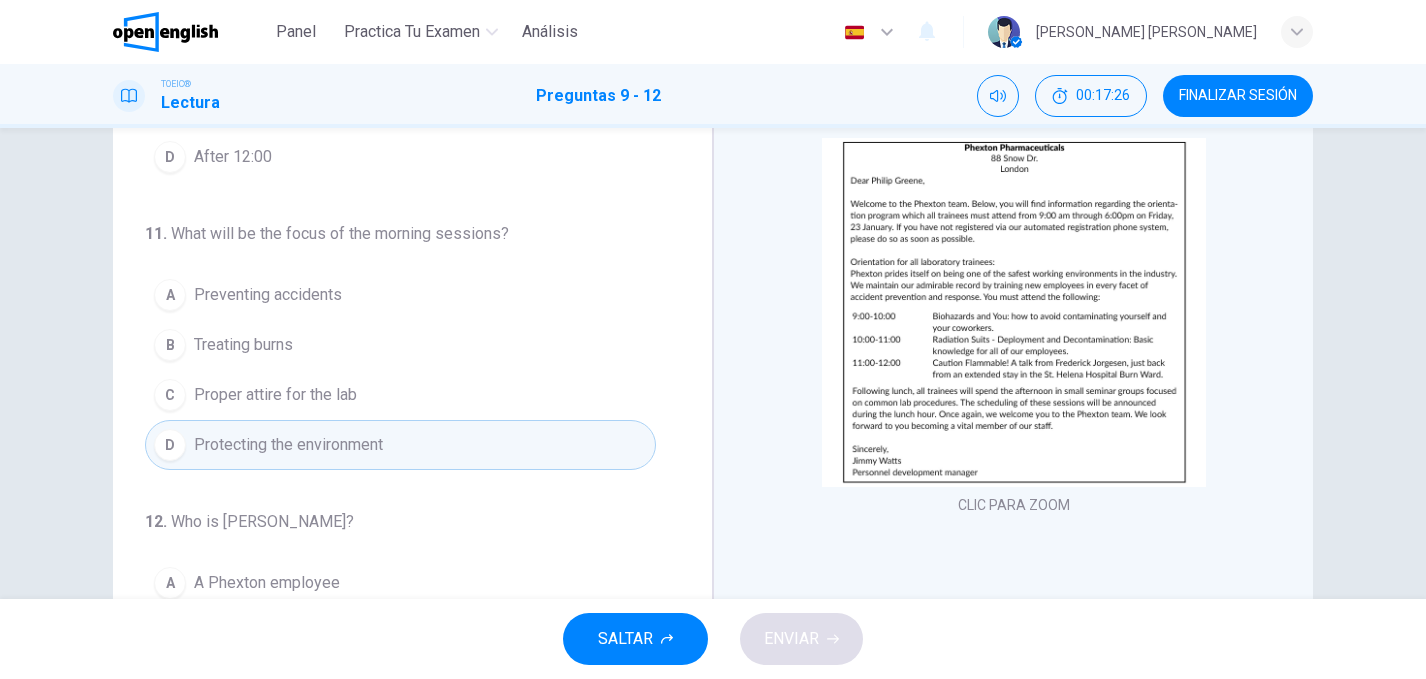 scroll, scrollTop: 521, scrollLeft: 0, axis: vertical 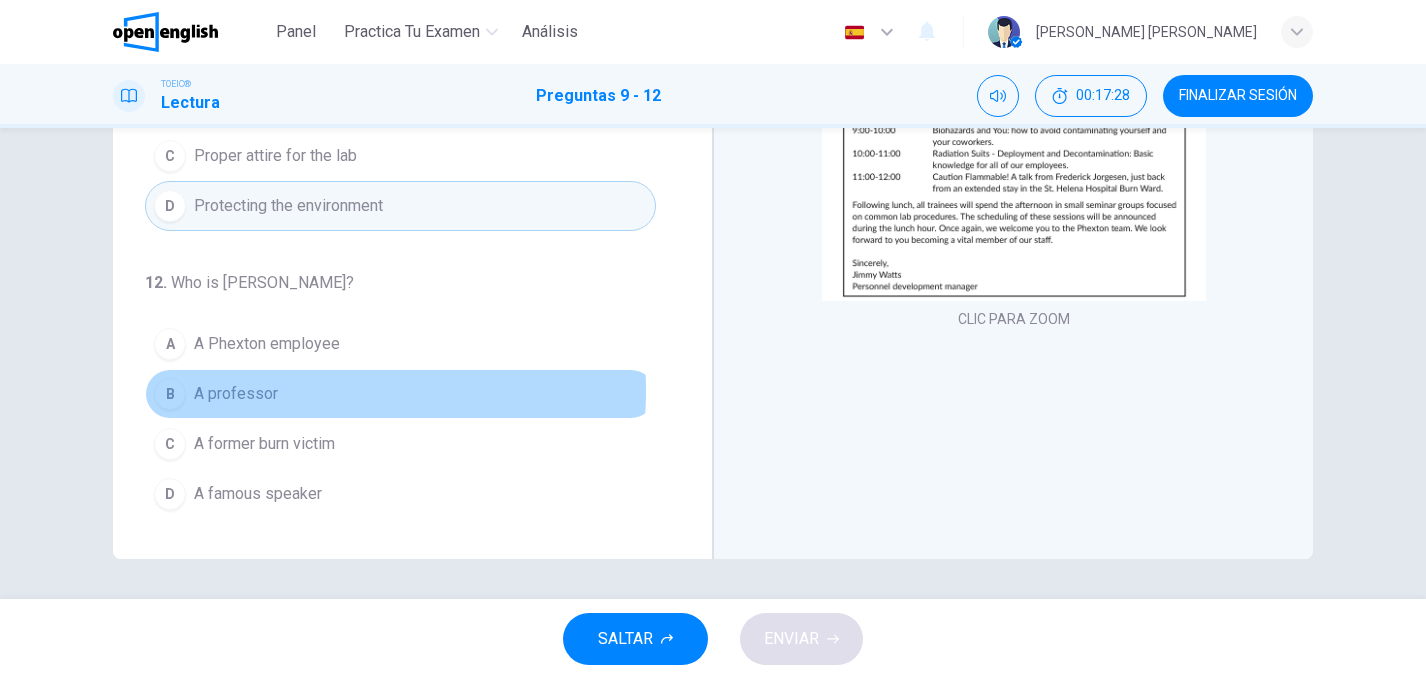 click on "A professor" at bounding box center [236, 394] 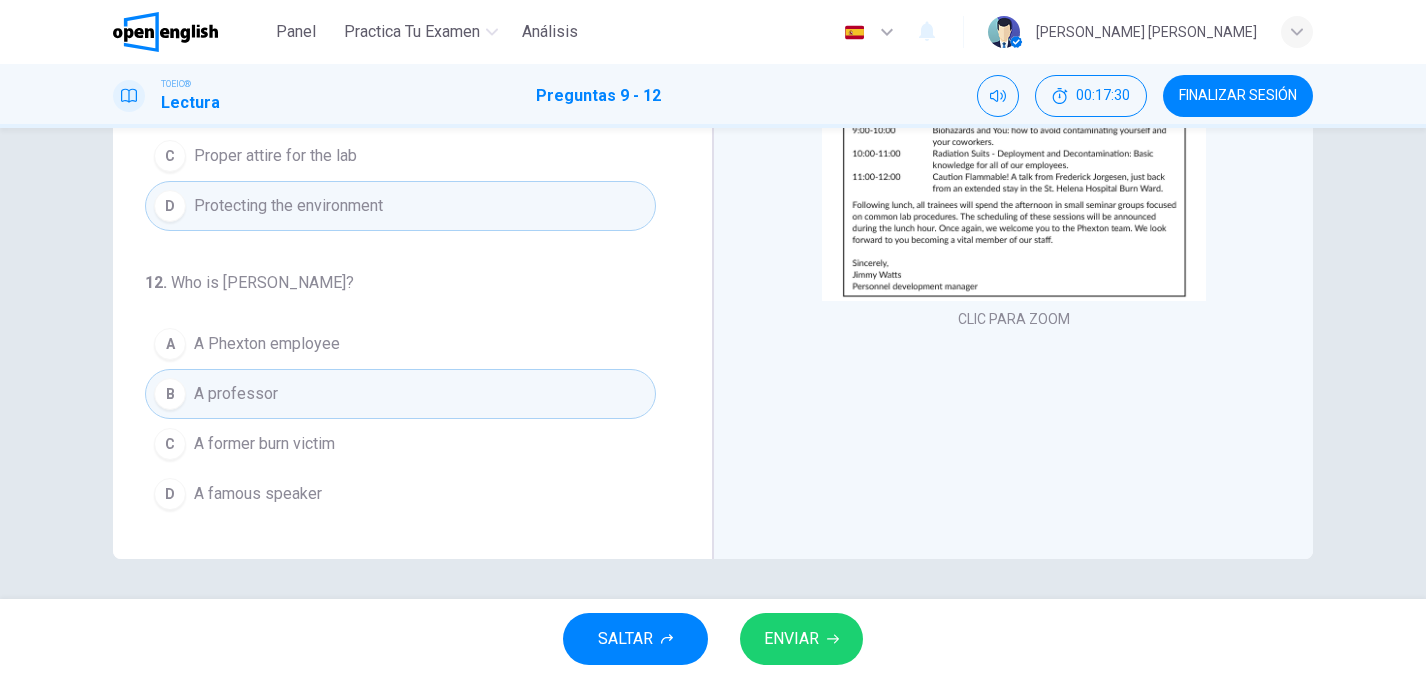 click on "ENVIAR" at bounding box center [791, 639] 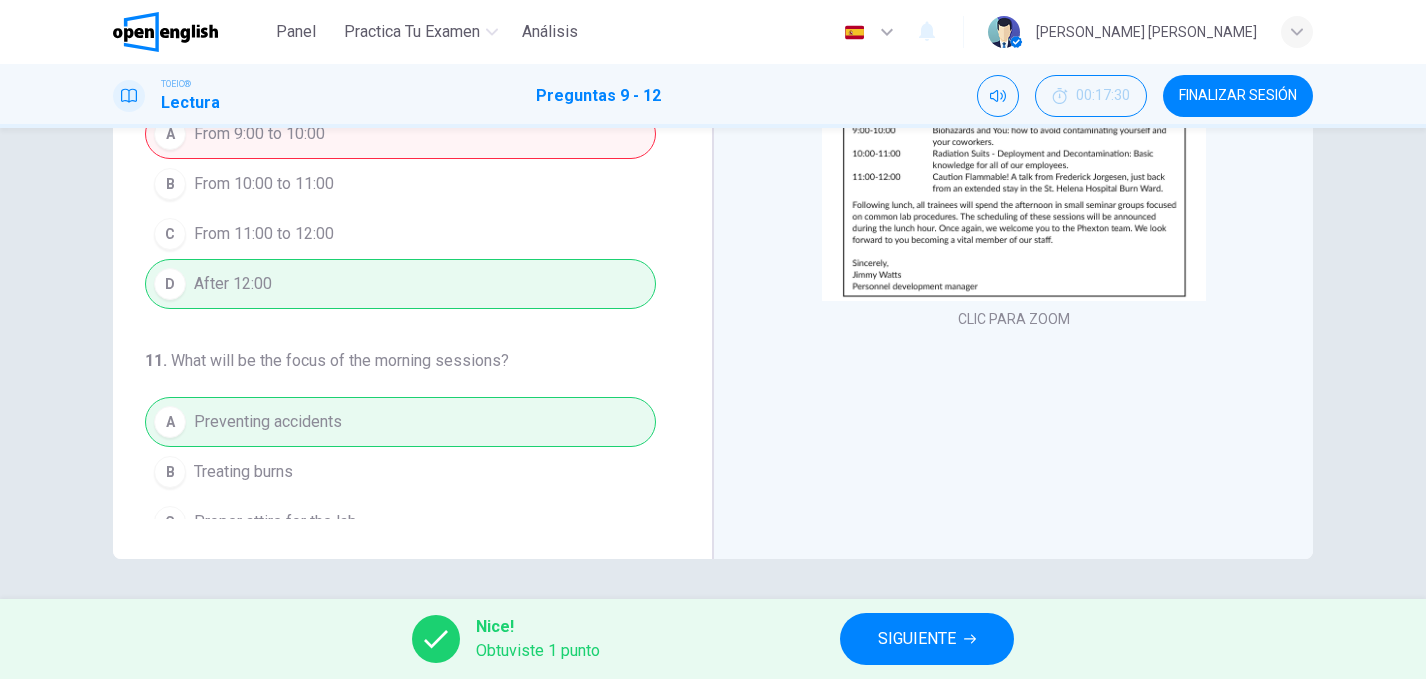 scroll, scrollTop: 0, scrollLeft: 0, axis: both 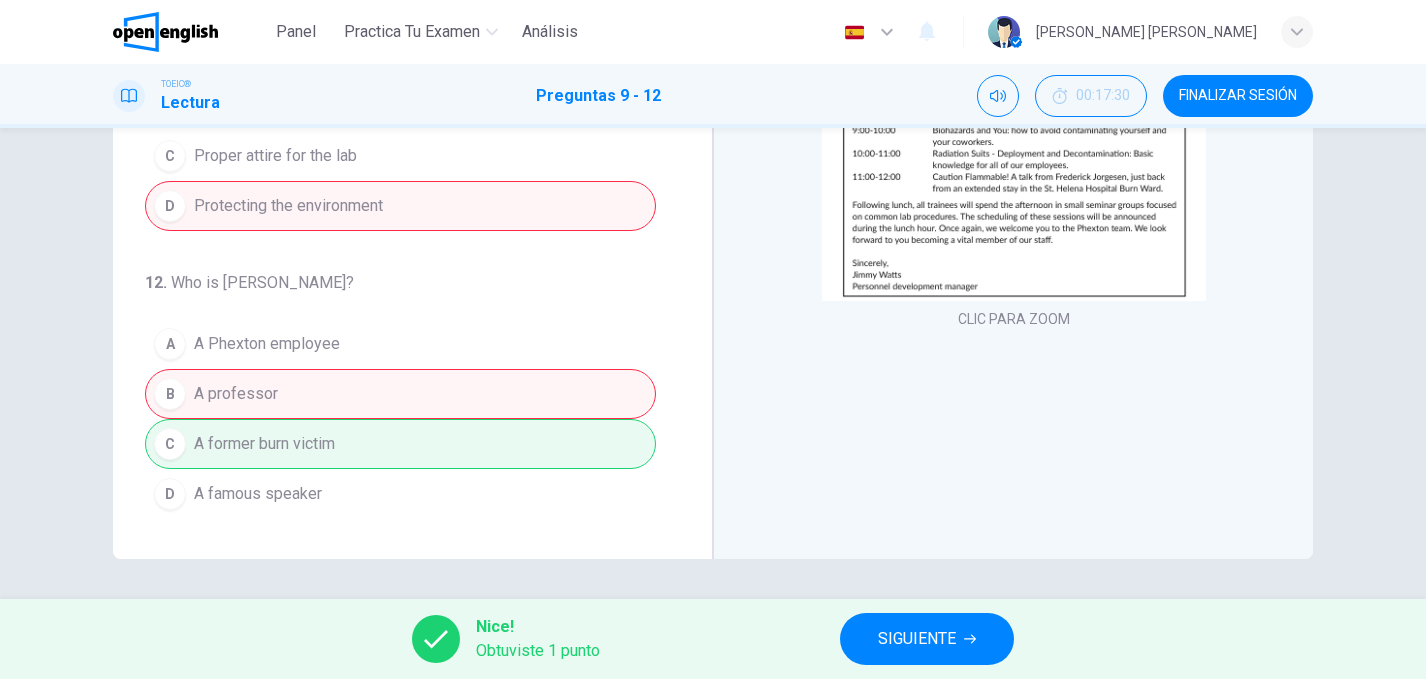 click on "SIGUIENTE" at bounding box center (917, 639) 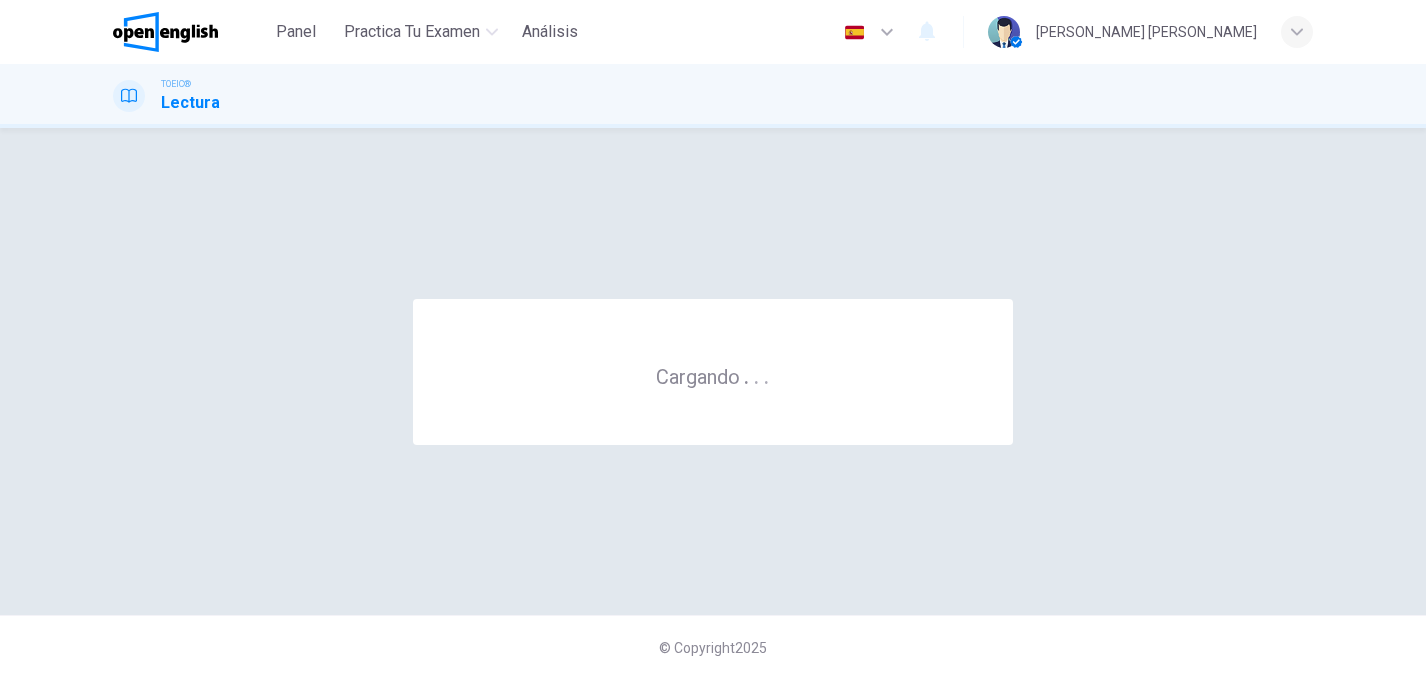 scroll, scrollTop: 0, scrollLeft: 0, axis: both 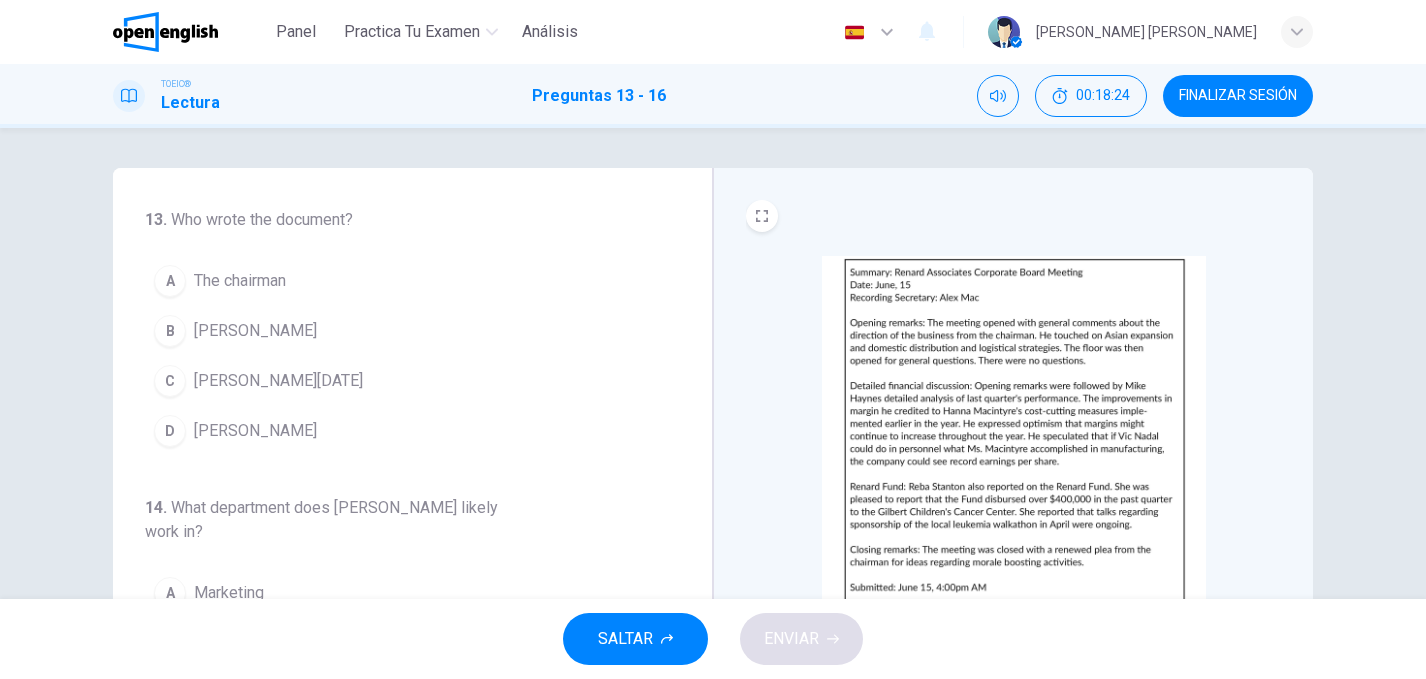click at bounding box center (1014, 430) 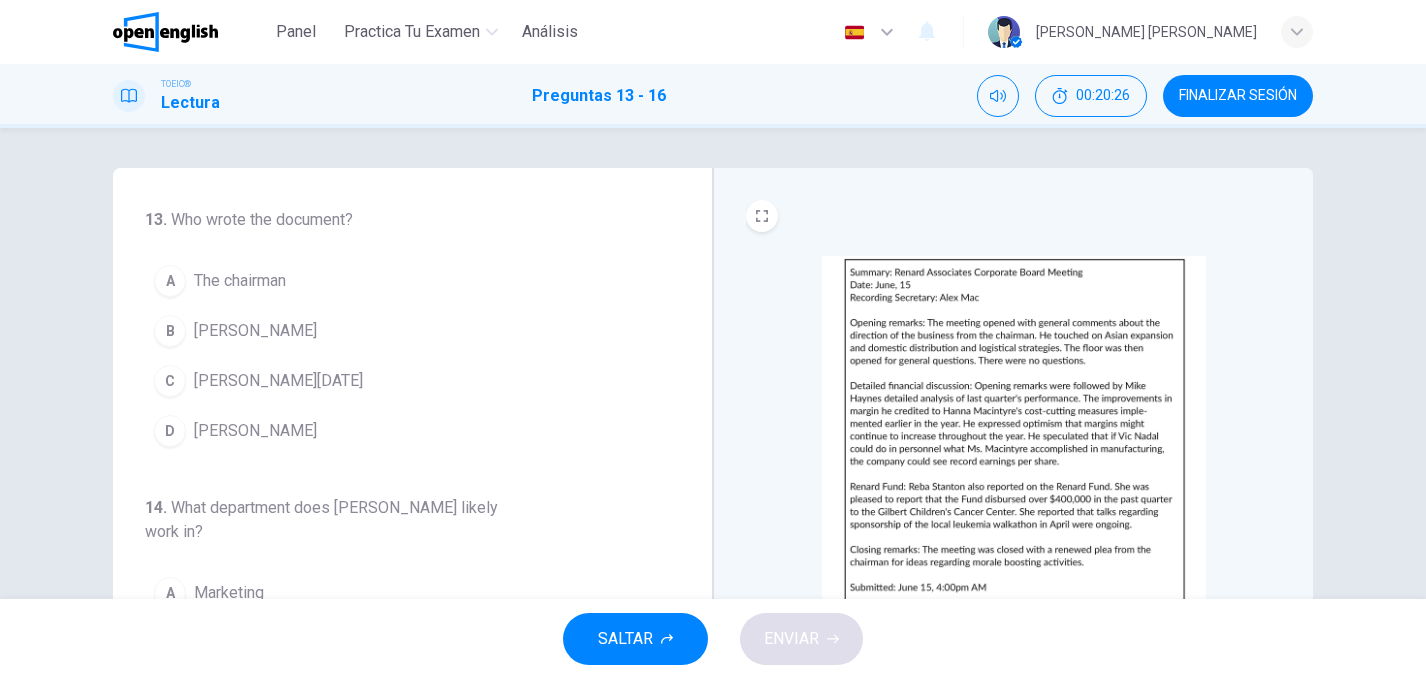 click at bounding box center [1014, 430] 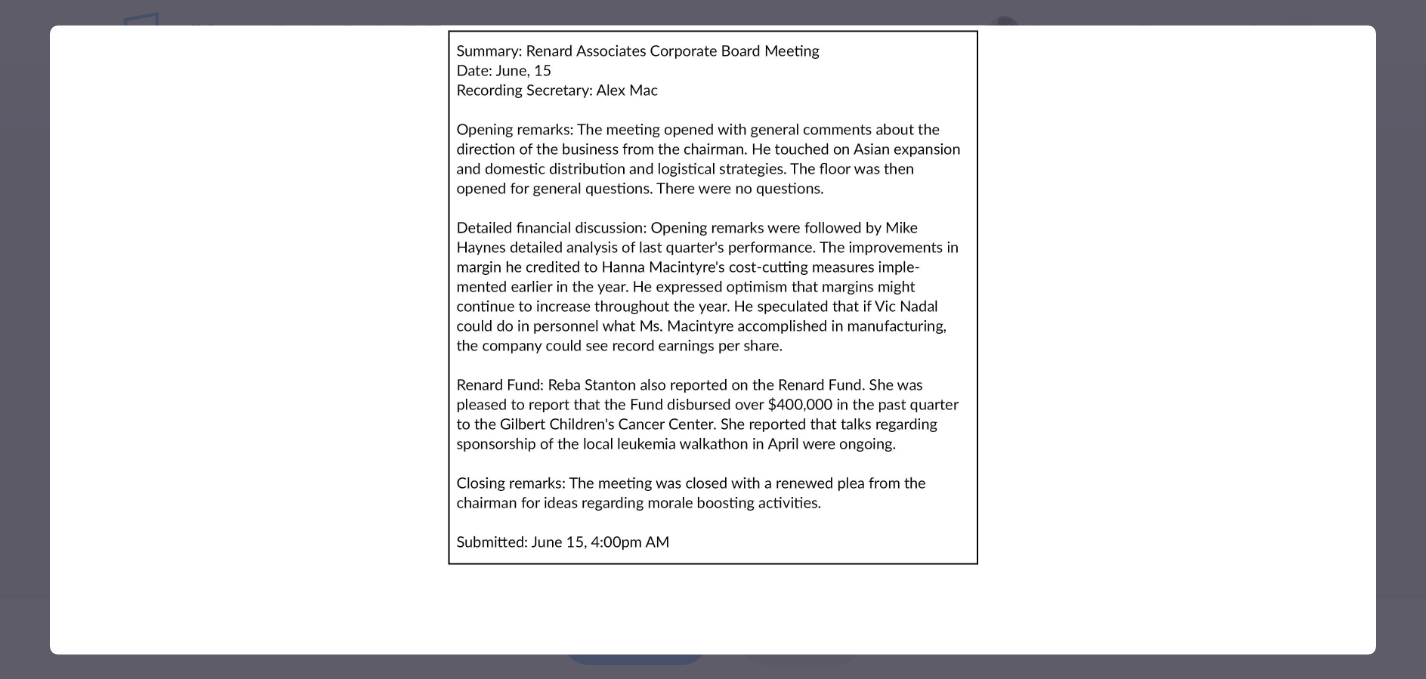 click at bounding box center (713, 297) 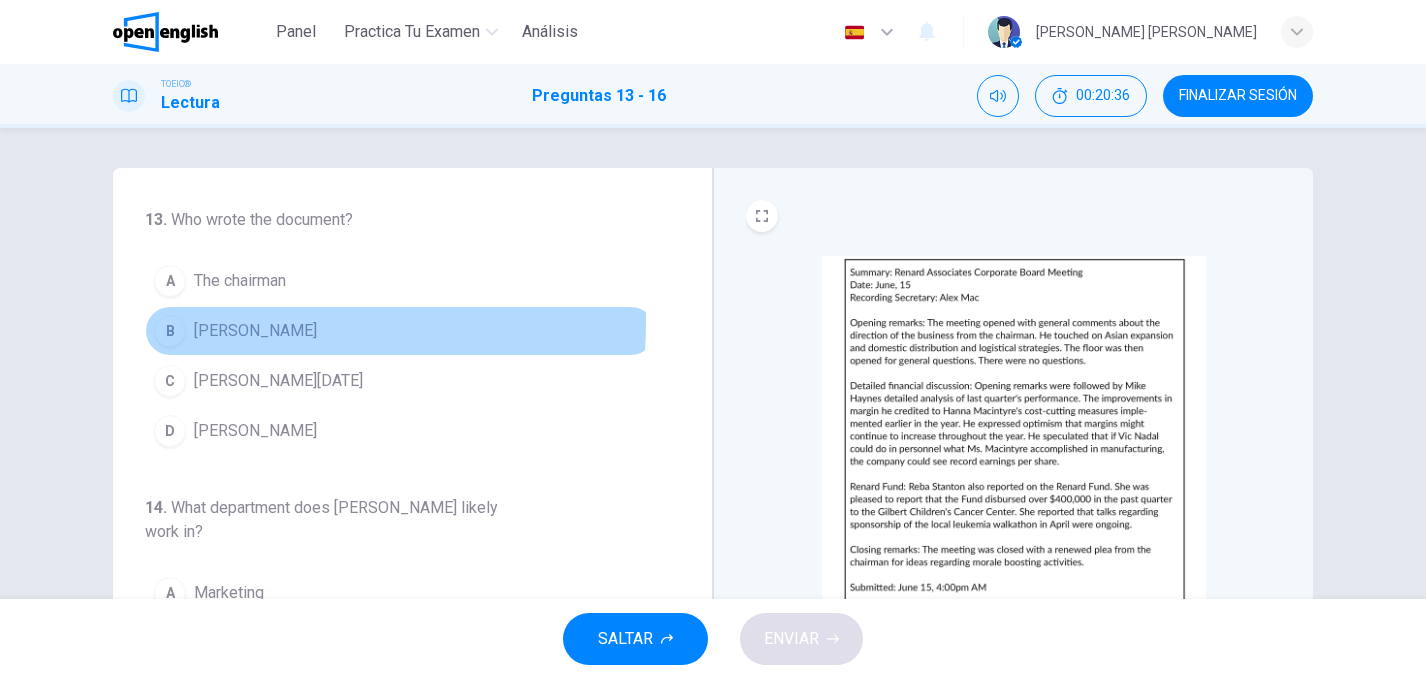 click on "B" at bounding box center [170, 331] 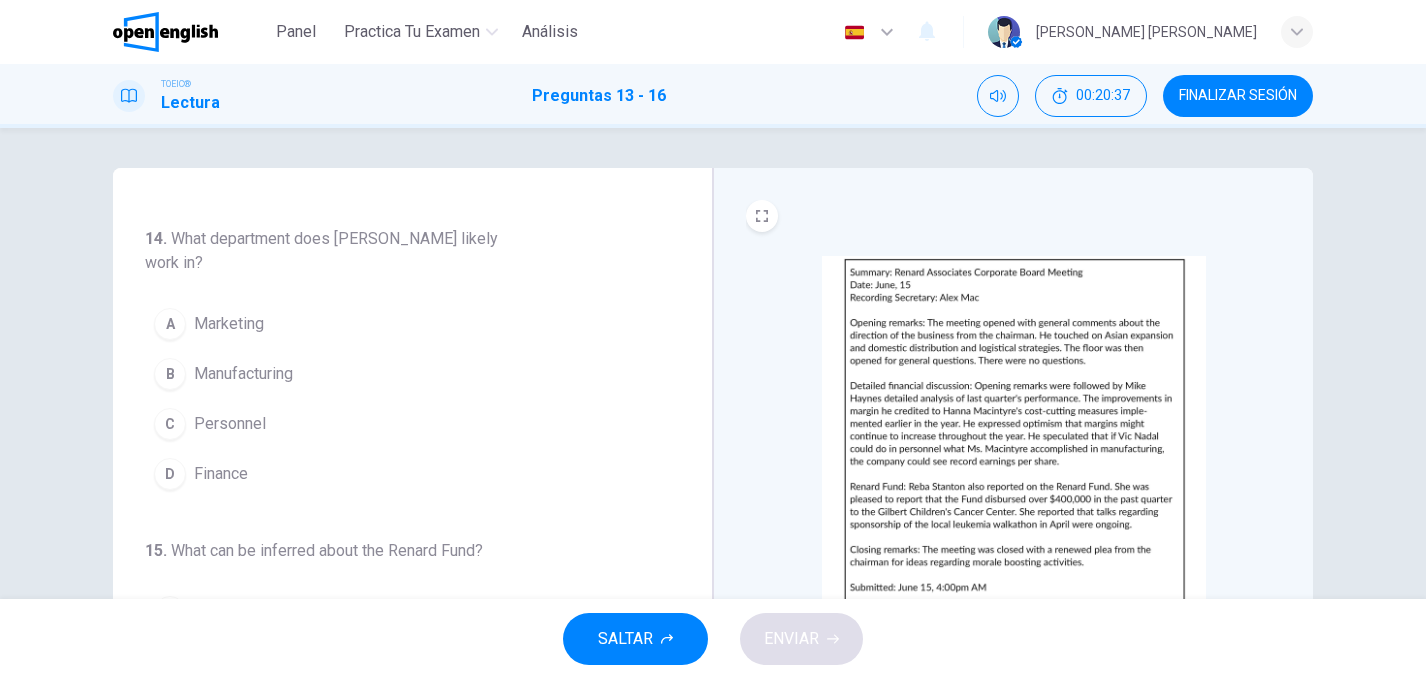 scroll, scrollTop: 273, scrollLeft: 0, axis: vertical 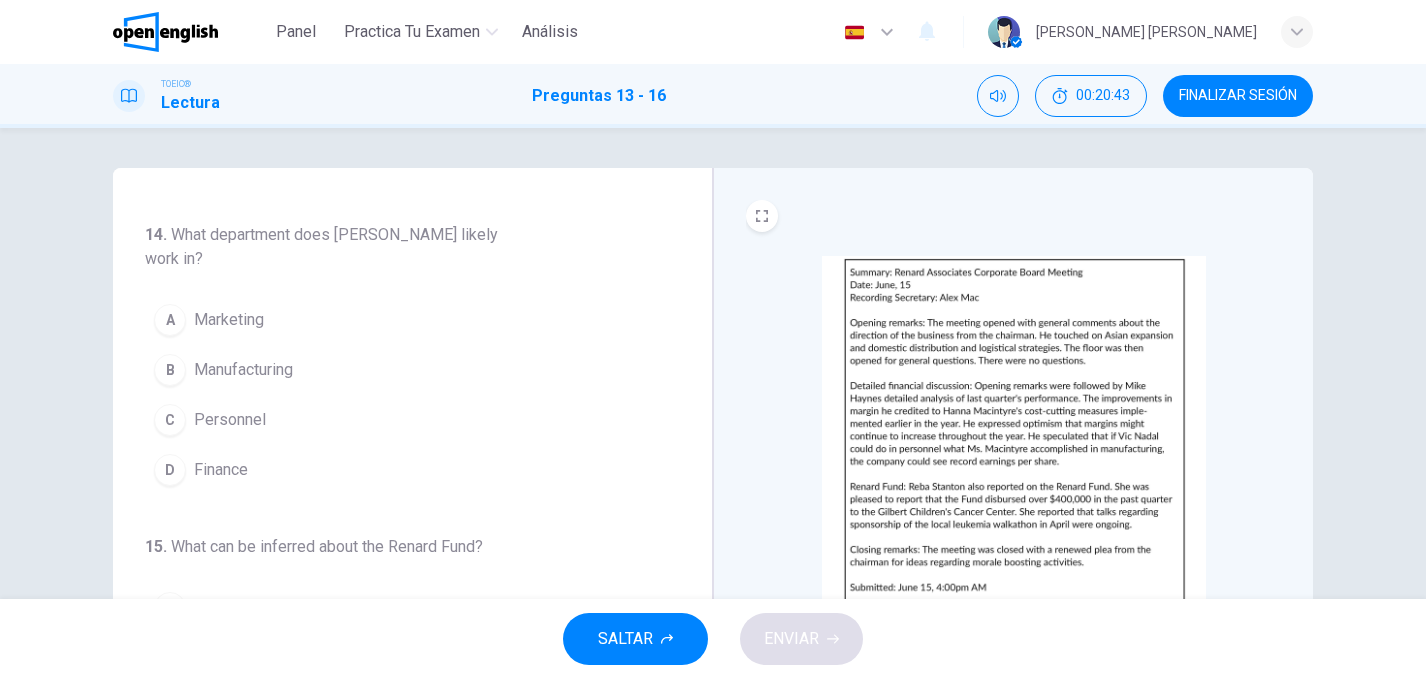 click at bounding box center [1014, 430] 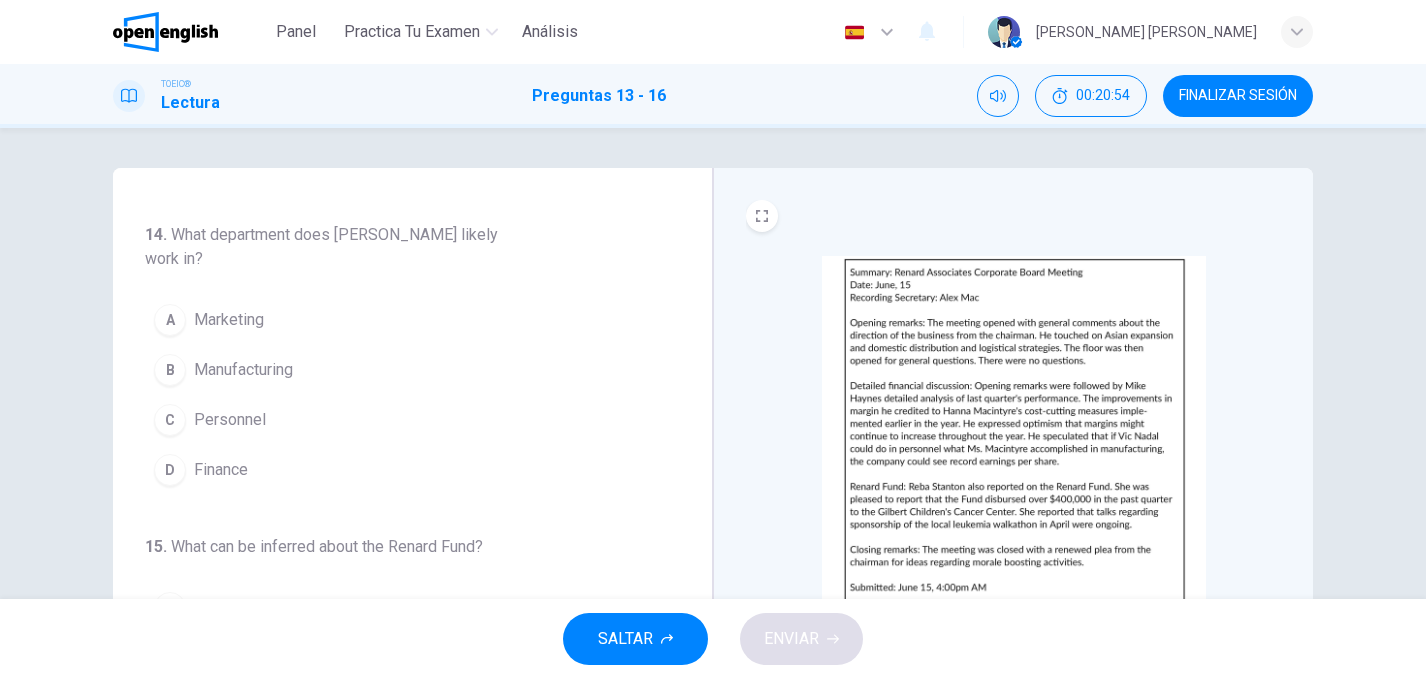 click on "D" at bounding box center [170, 470] 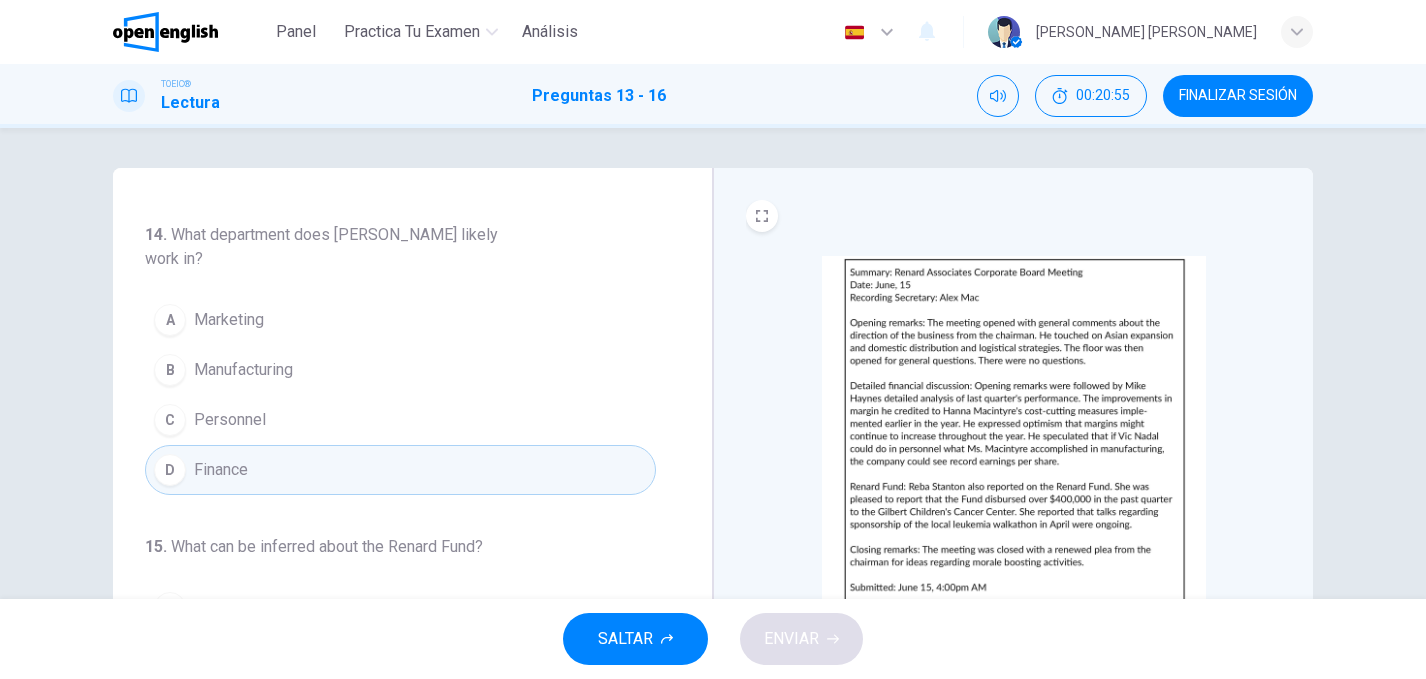 type 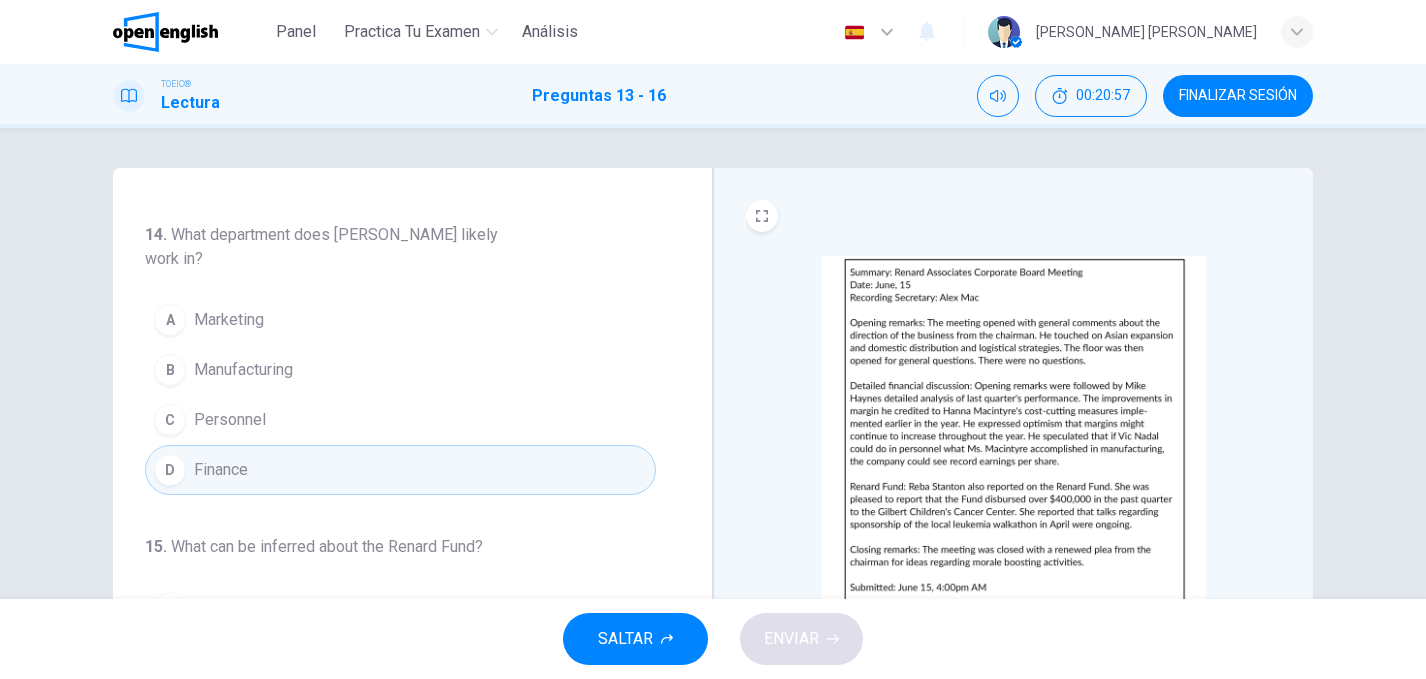 click at bounding box center [1014, 430] 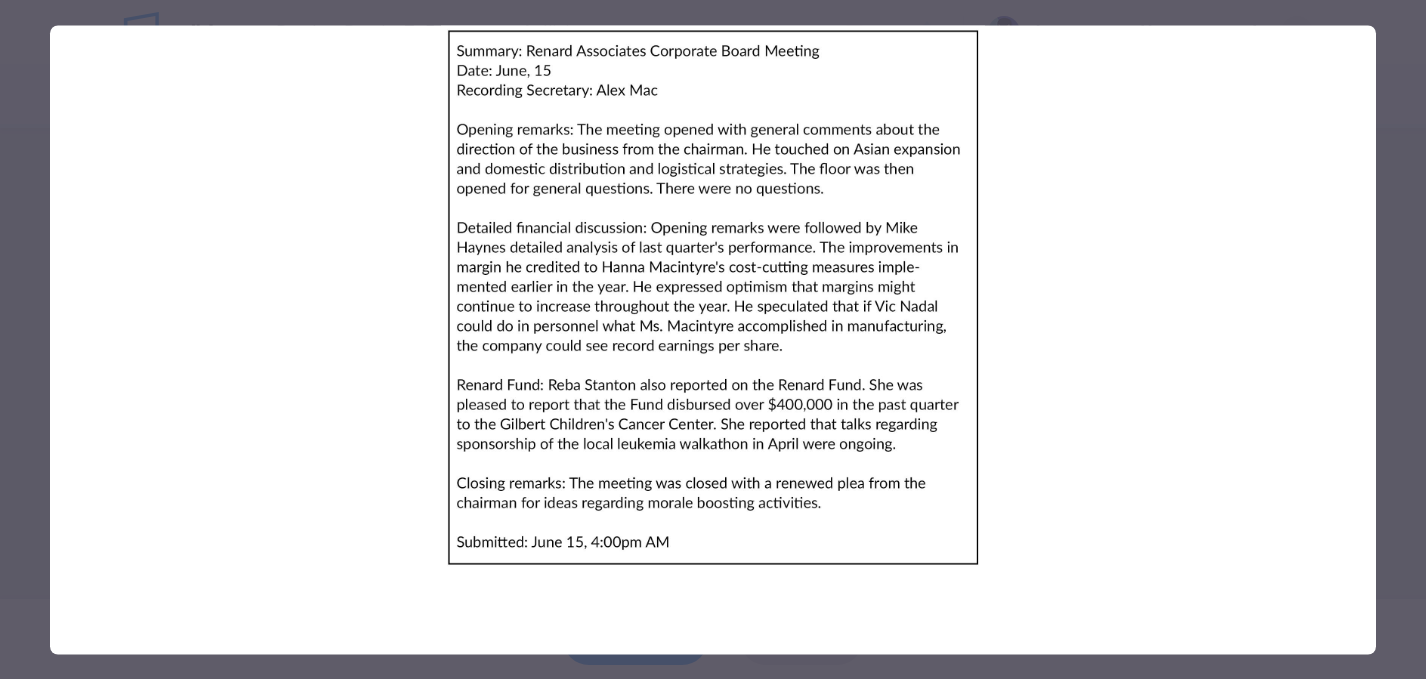 click at bounding box center [713, 297] 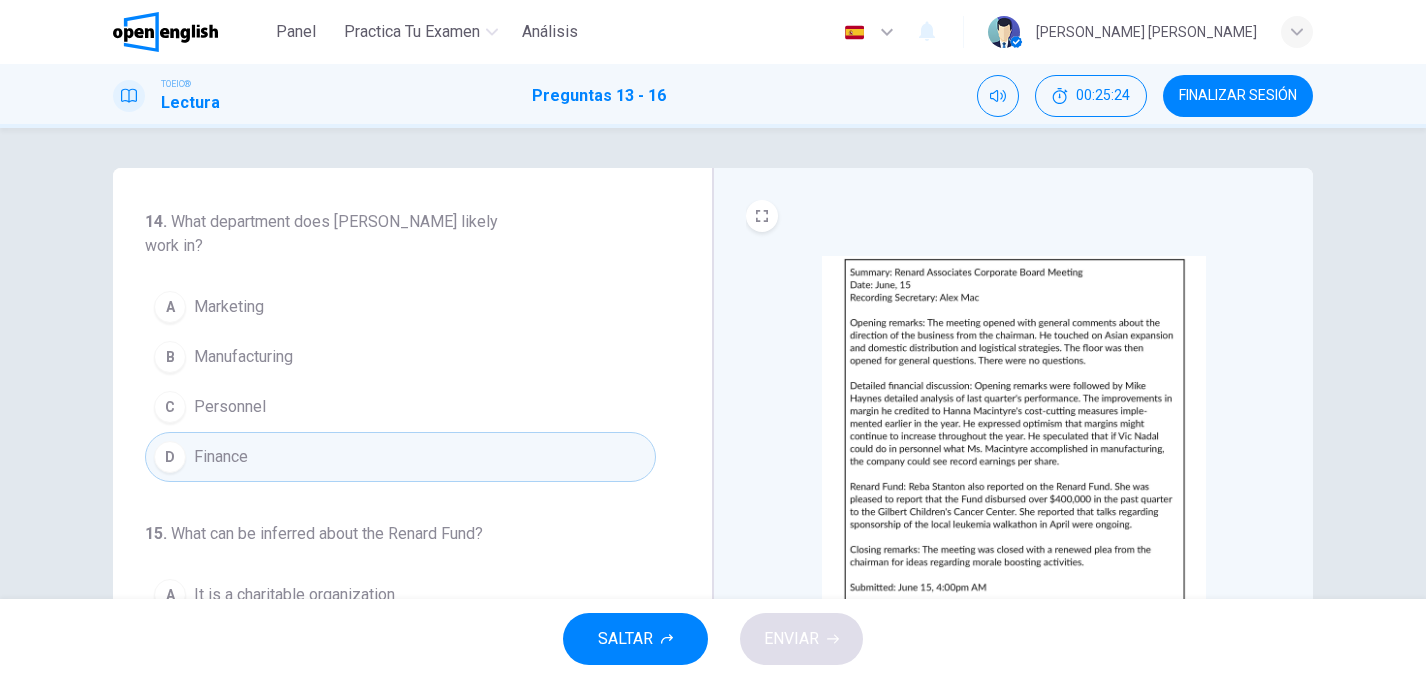 scroll, scrollTop: 281, scrollLeft: 0, axis: vertical 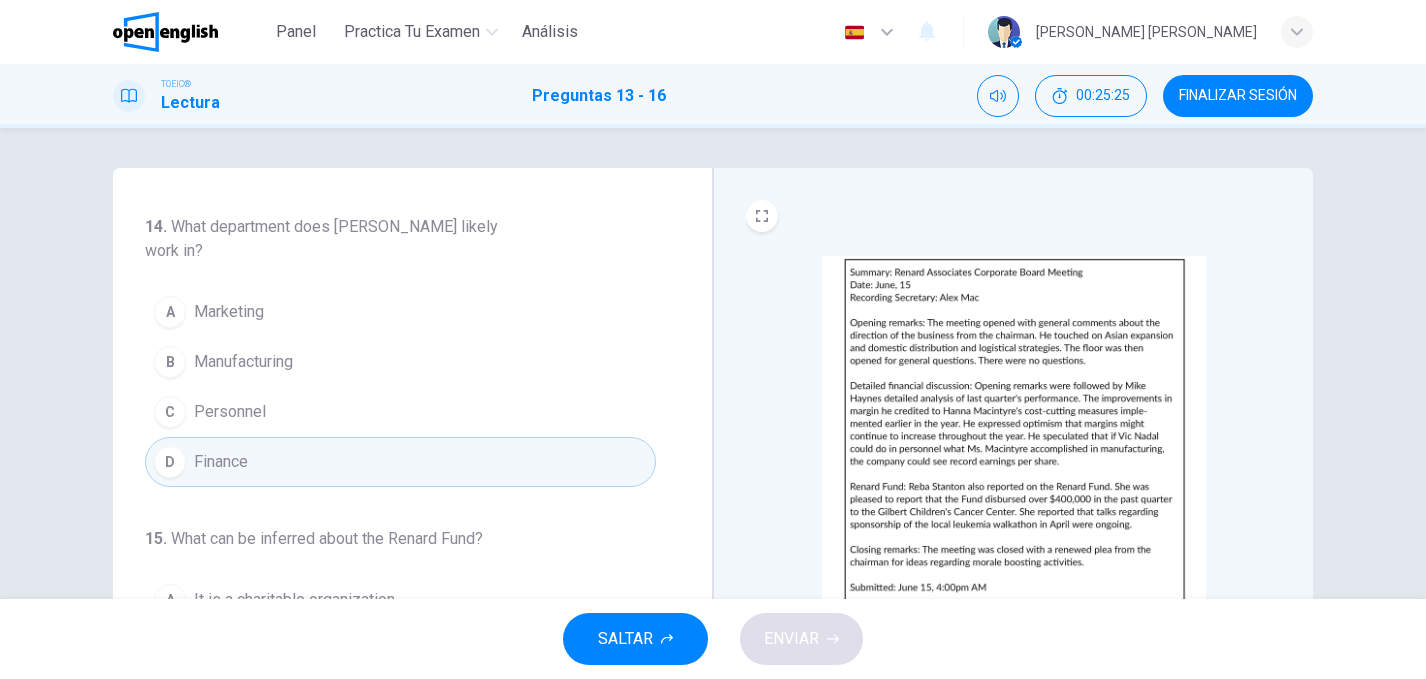 click at bounding box center [1014, 430] 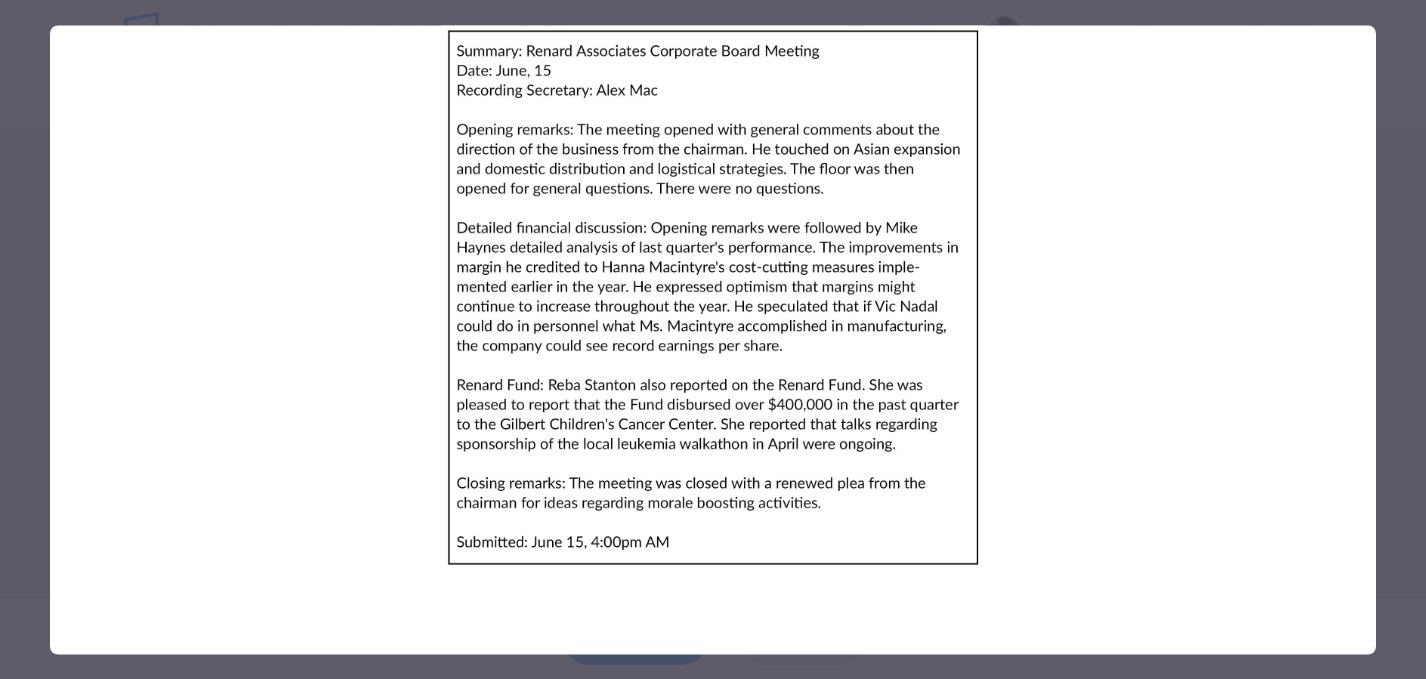 click at bounding box center (713, 297) 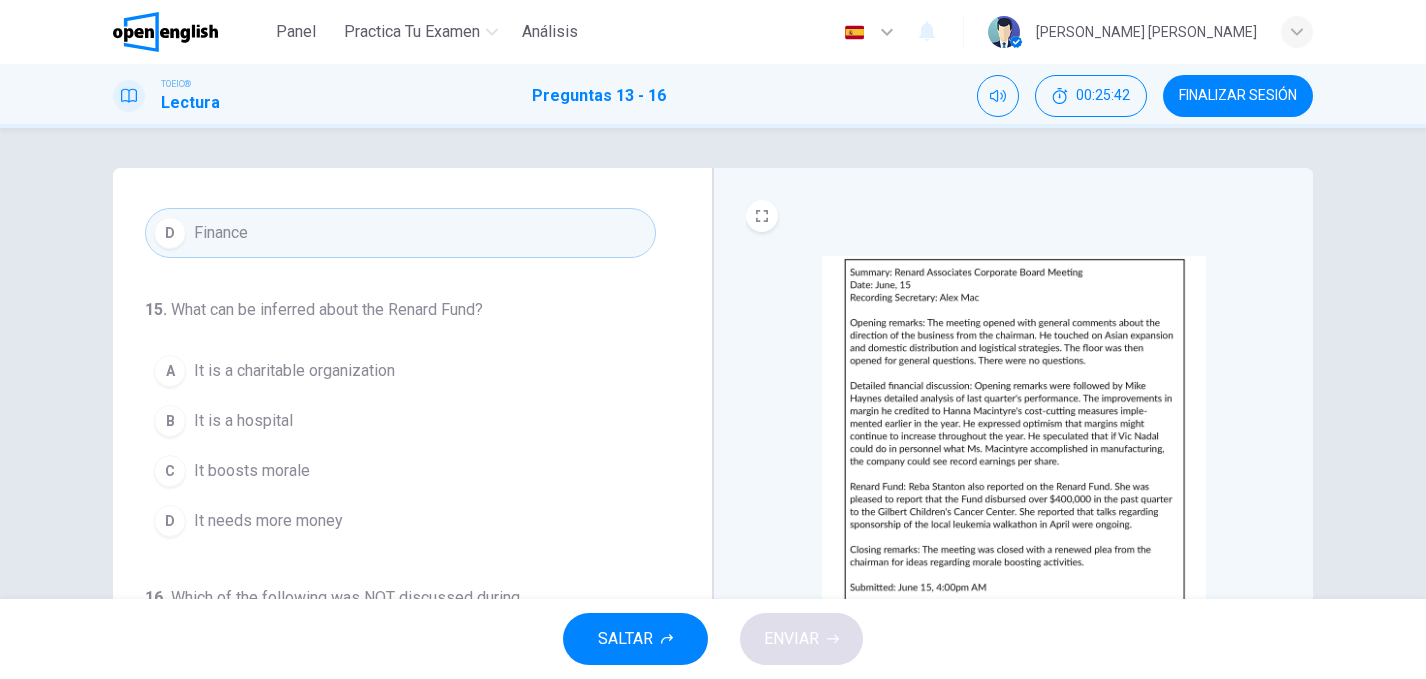 scroll, scrollTop: 543, scrollLeft: 0, axis: vertical 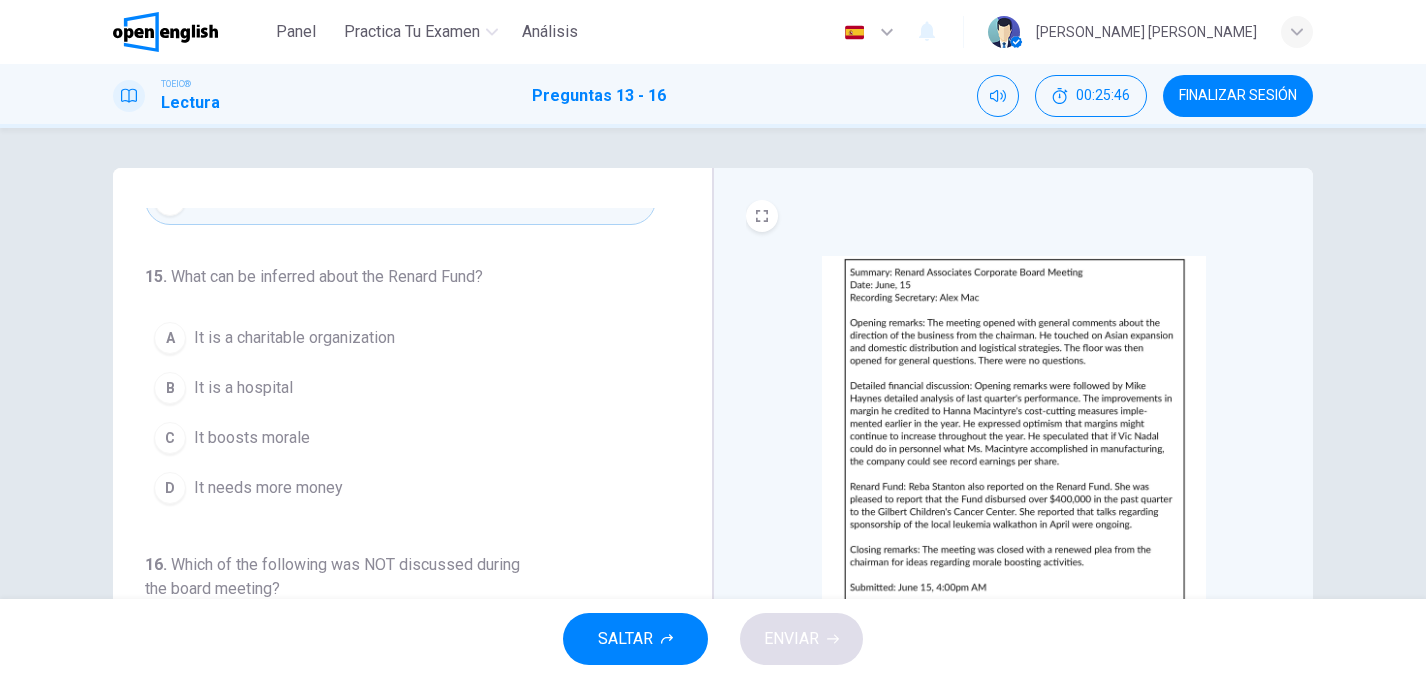 click at bounding box center [1014, 430] 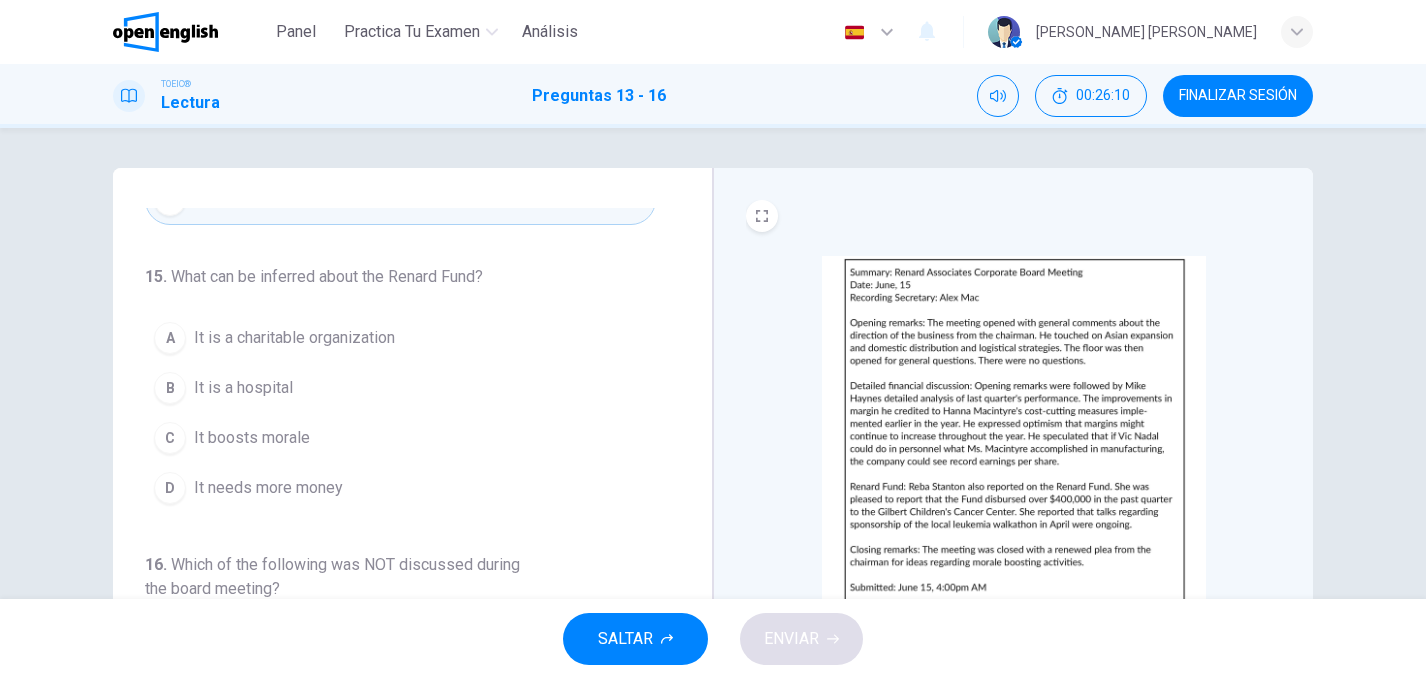 click on "It is a charitable organization" at bounding box center [294, 338] 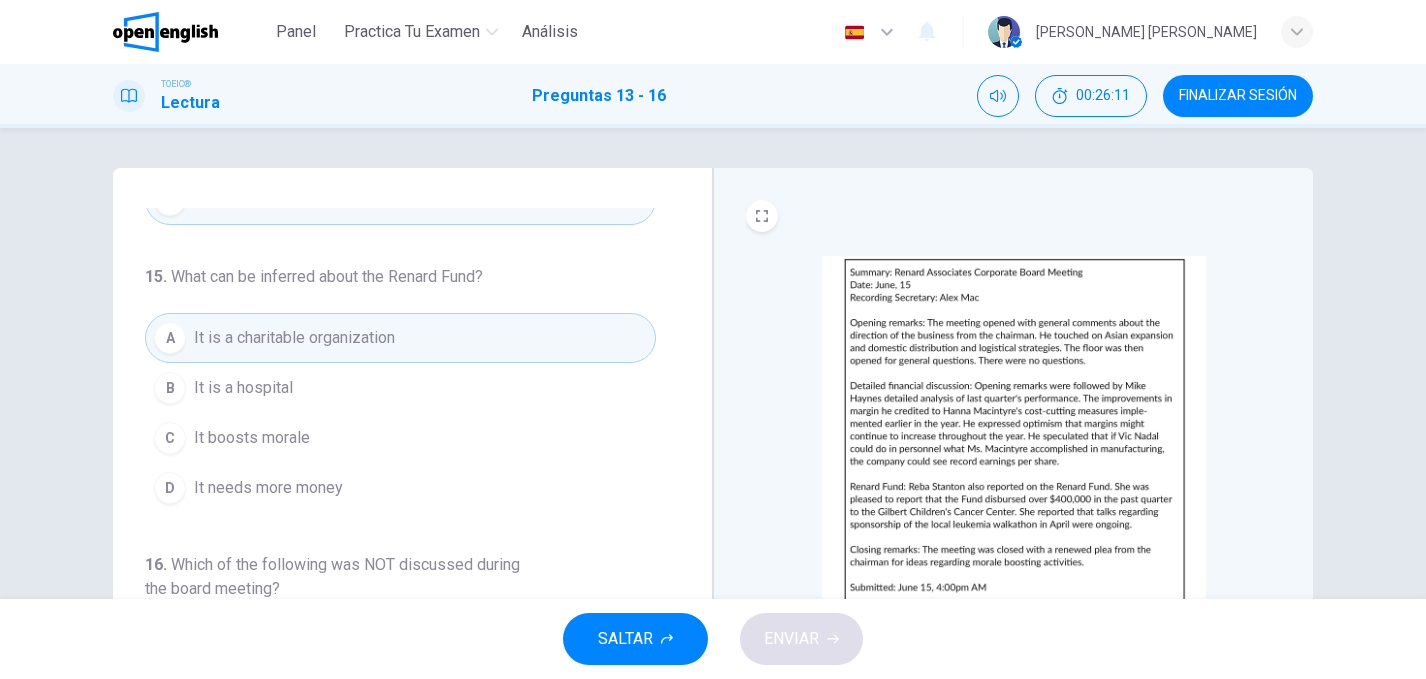 scroll, scrollTop: 545, scrollLeft: 0, axis: vertical 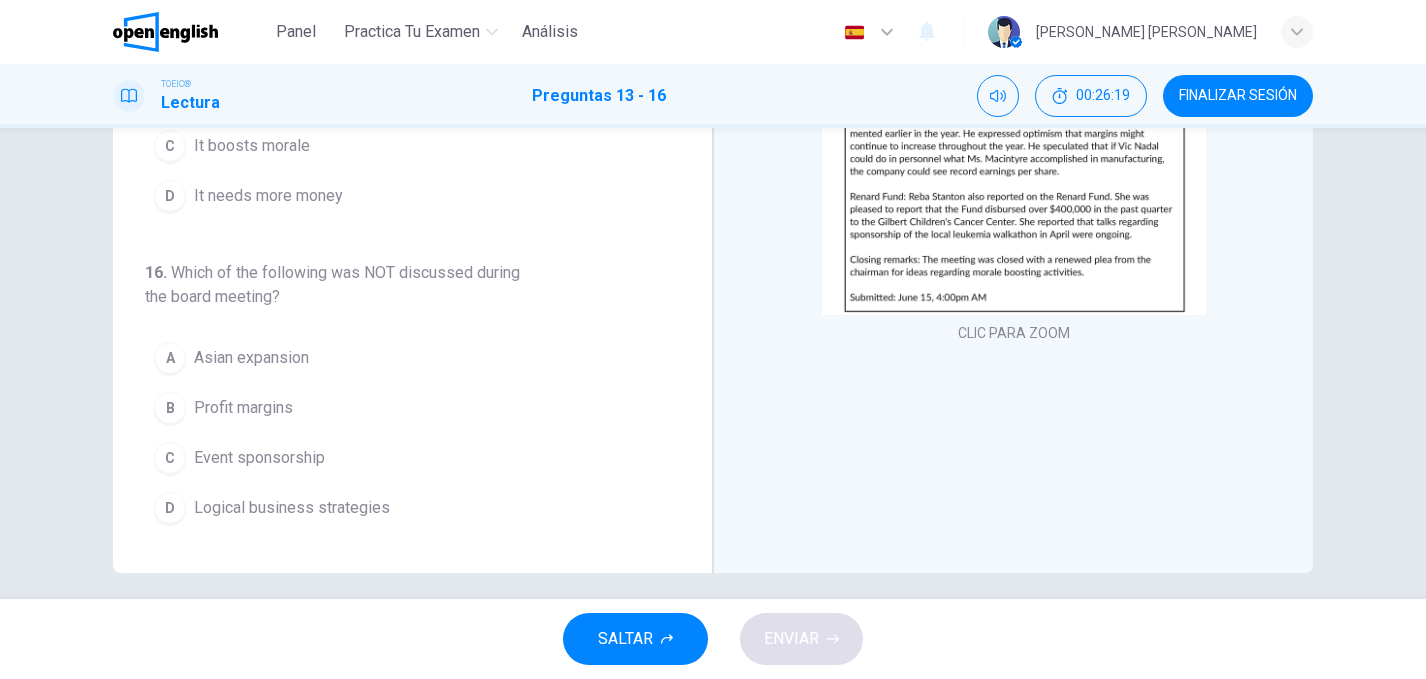 click on "C Event sponsorship" at bounding box center [400, 458] 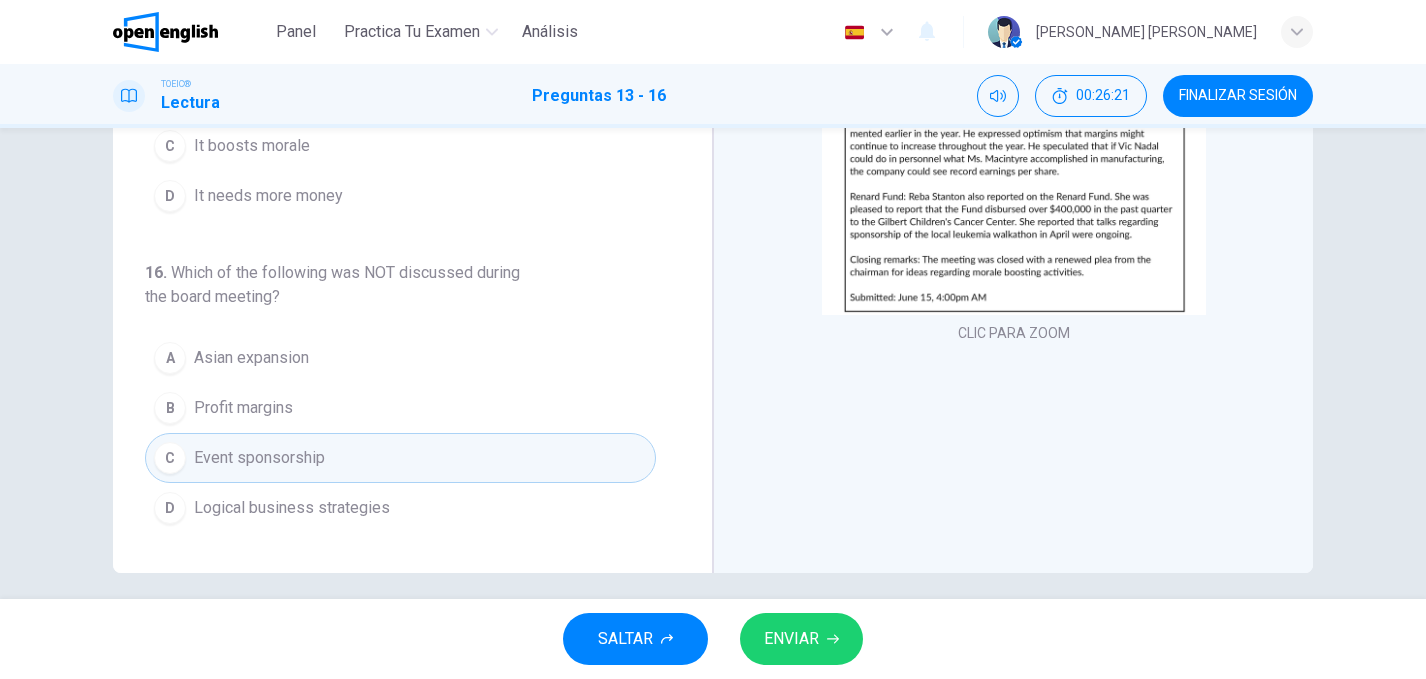 click on "ENVIAR" at bounding box center [791, 639] 